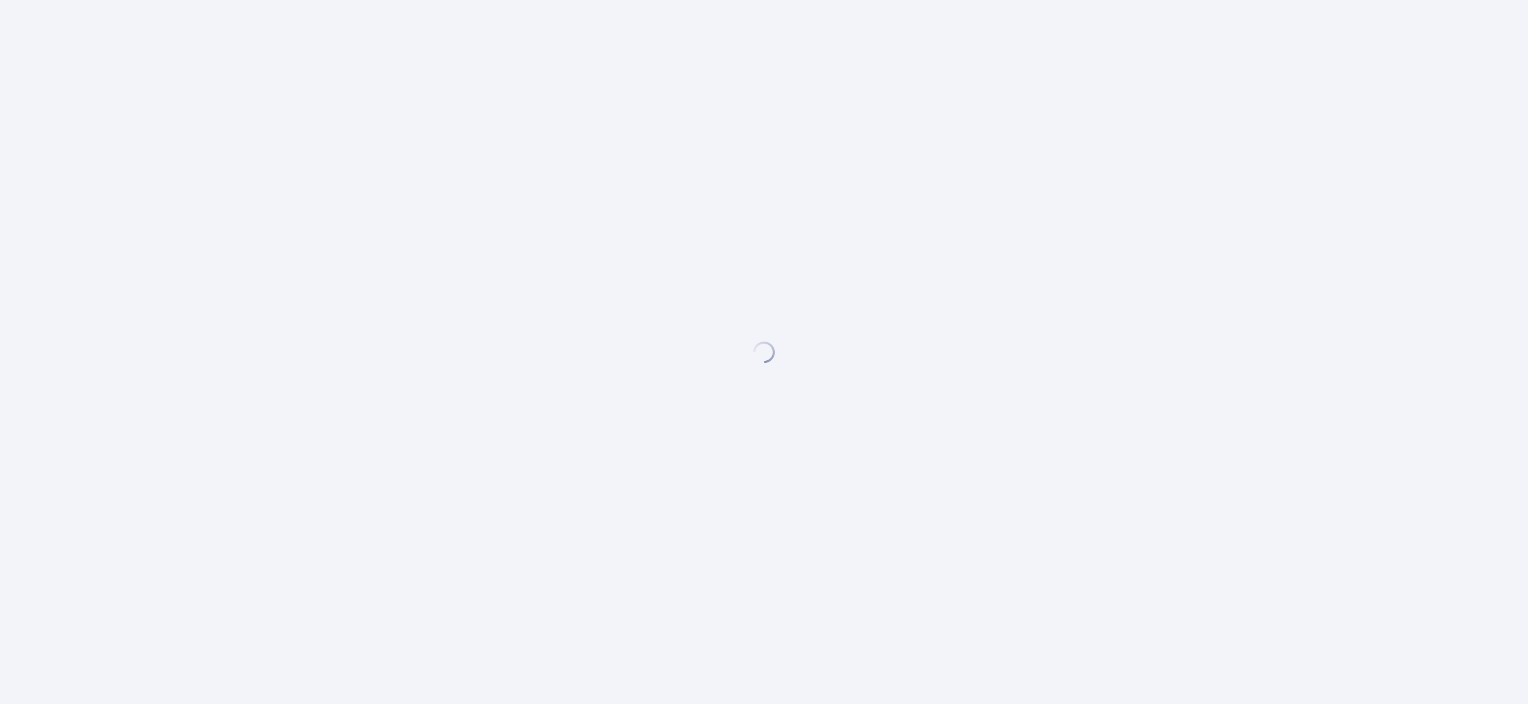 scroll, scrollTop: 0, scrollLeft: 0, axis: both 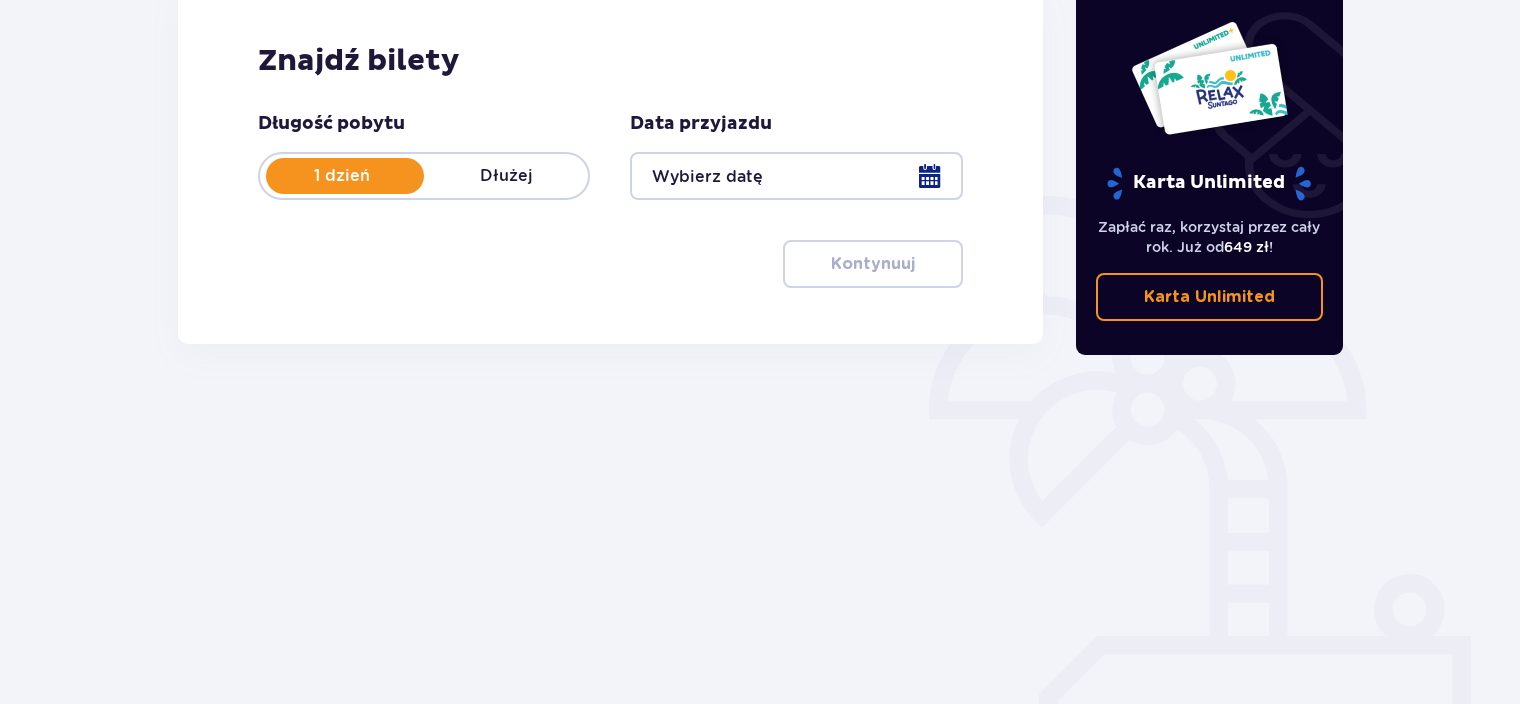 click at bounding box center (796, 176) 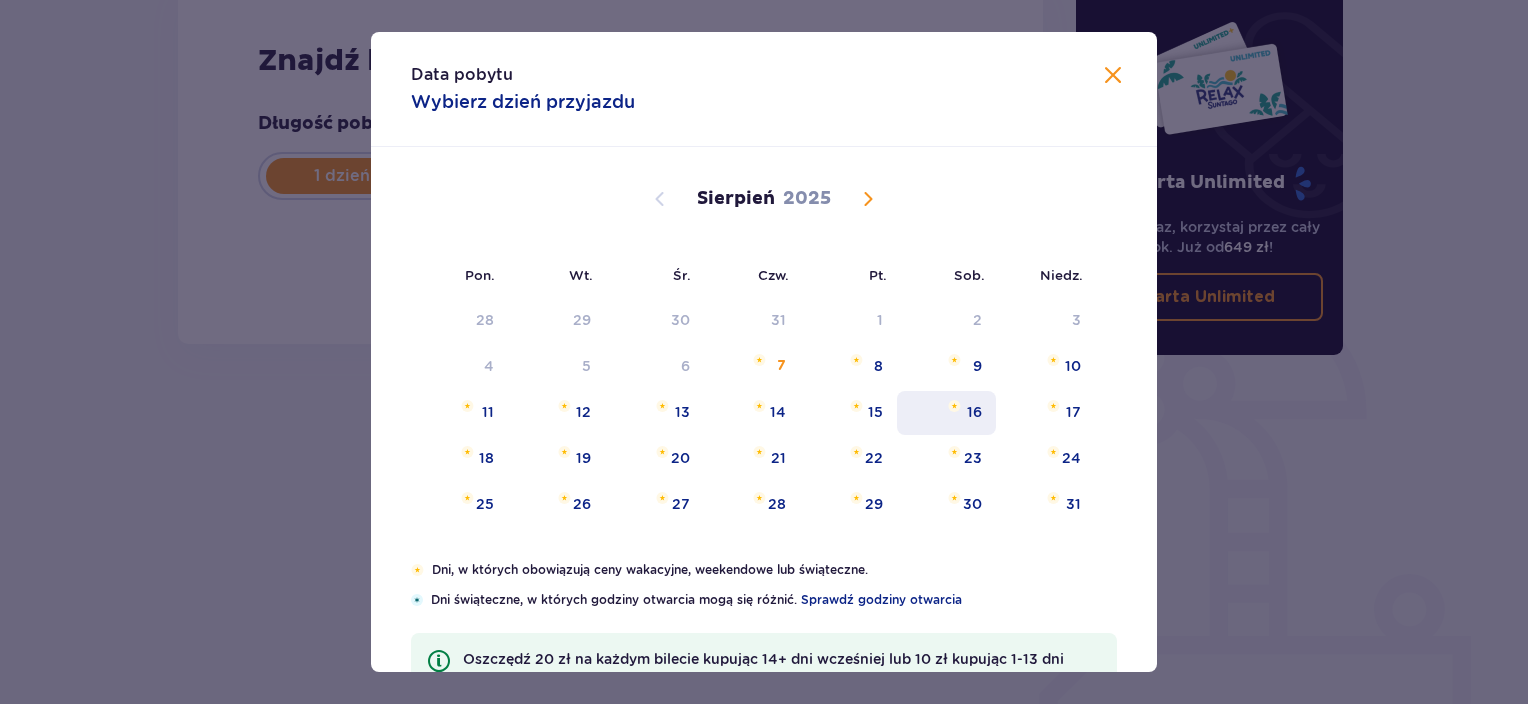 click on "16" at bounding box center (946, 413) 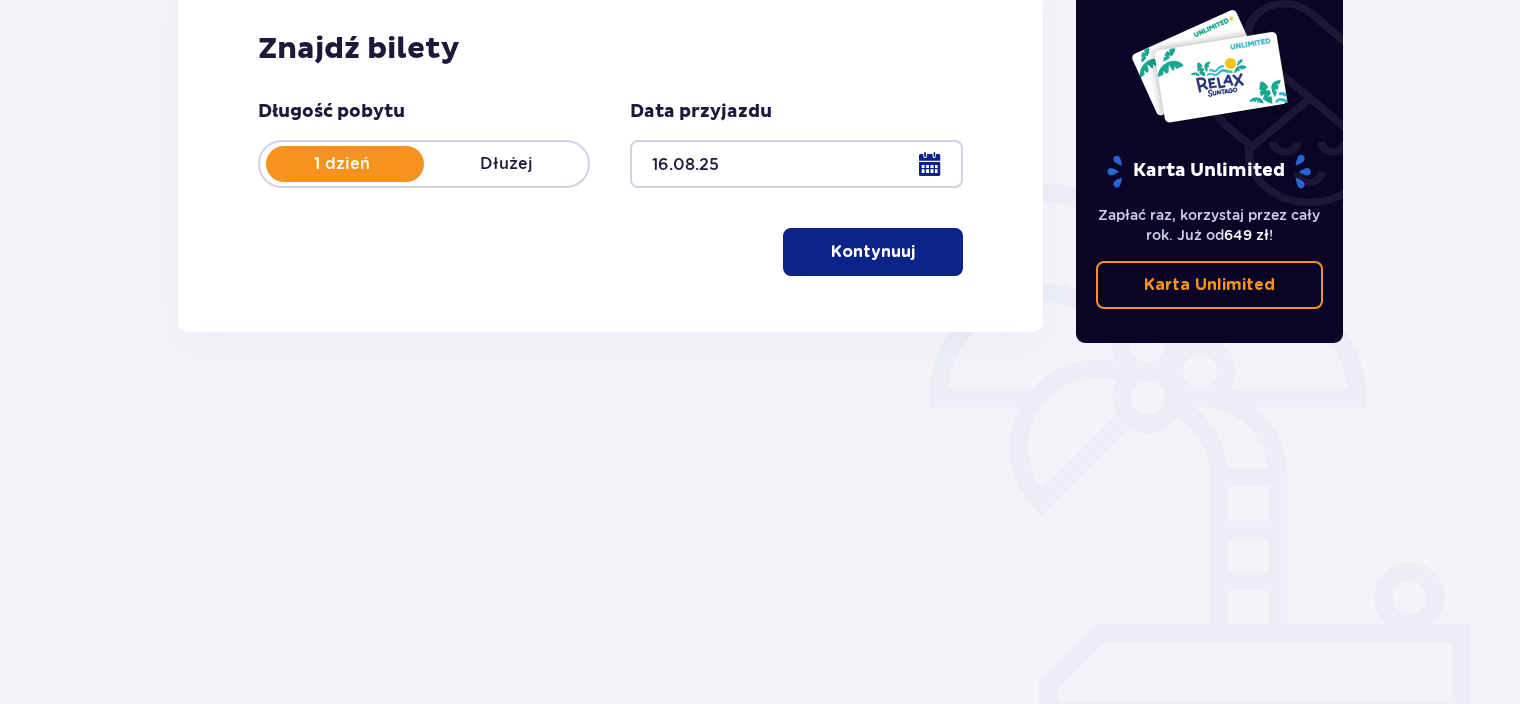 scroll, scrollTop: 315, scrollLeft: 0, axis: vertical 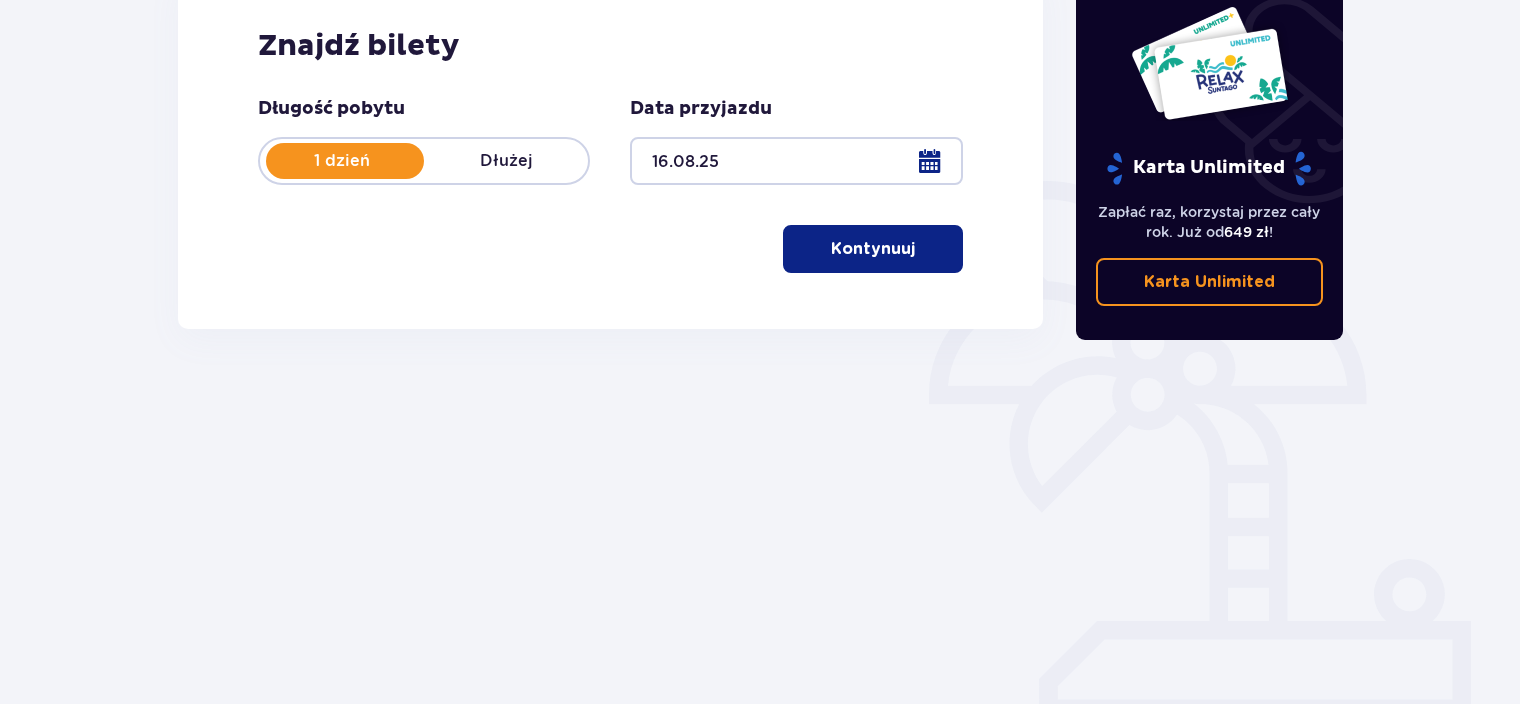 click on "Kontynuuj" at bounding box center [873, 249] 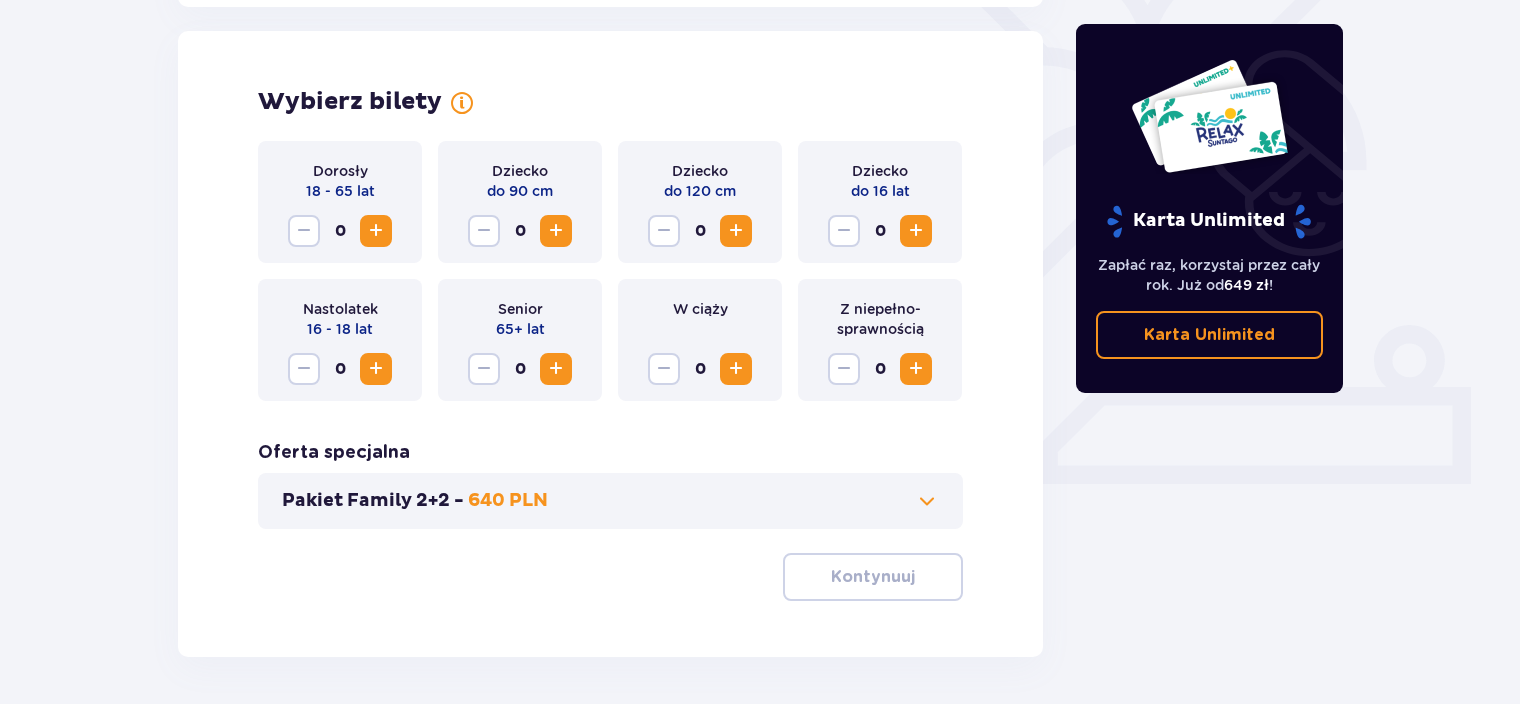 scroll, scrollTop: 556, scrollLeft: 0, axis: vertical 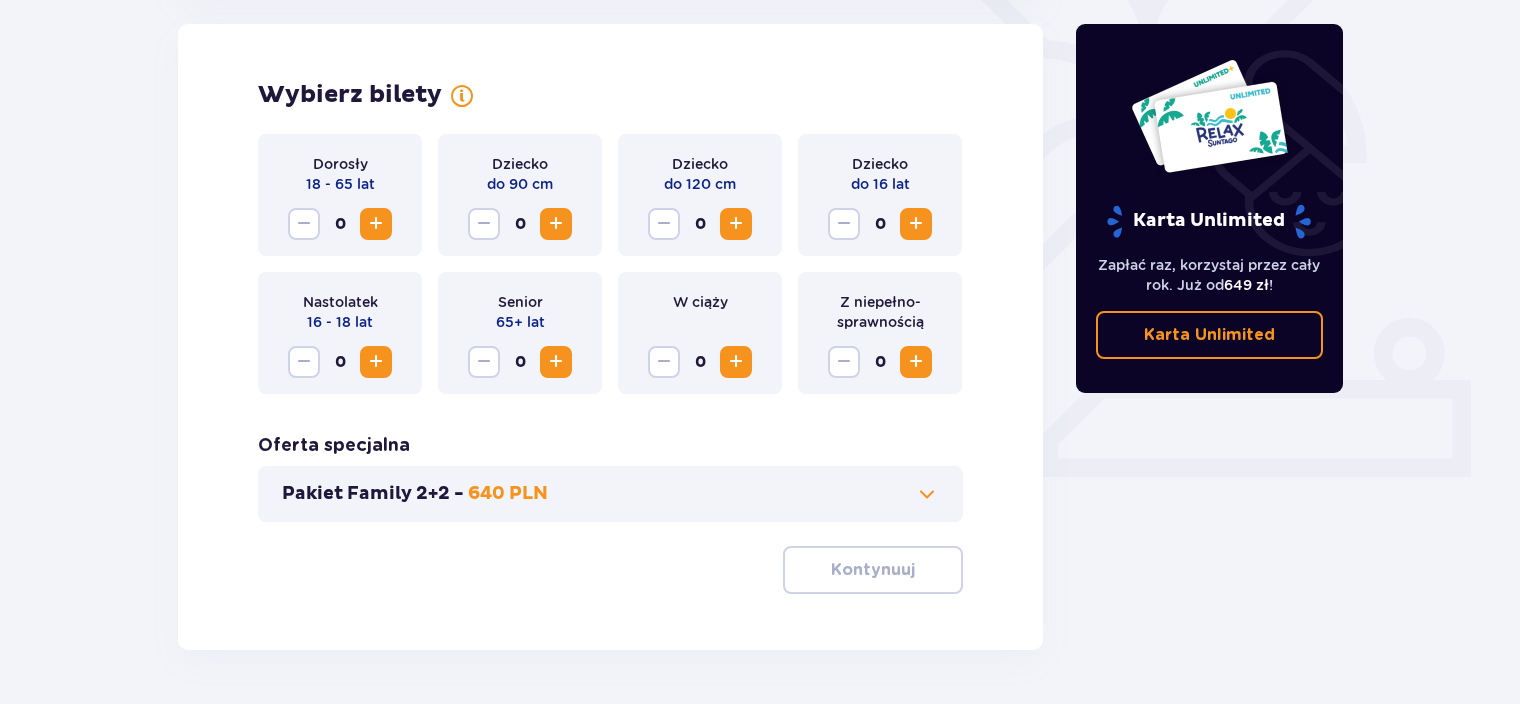 click at bounding box center [376, 224] 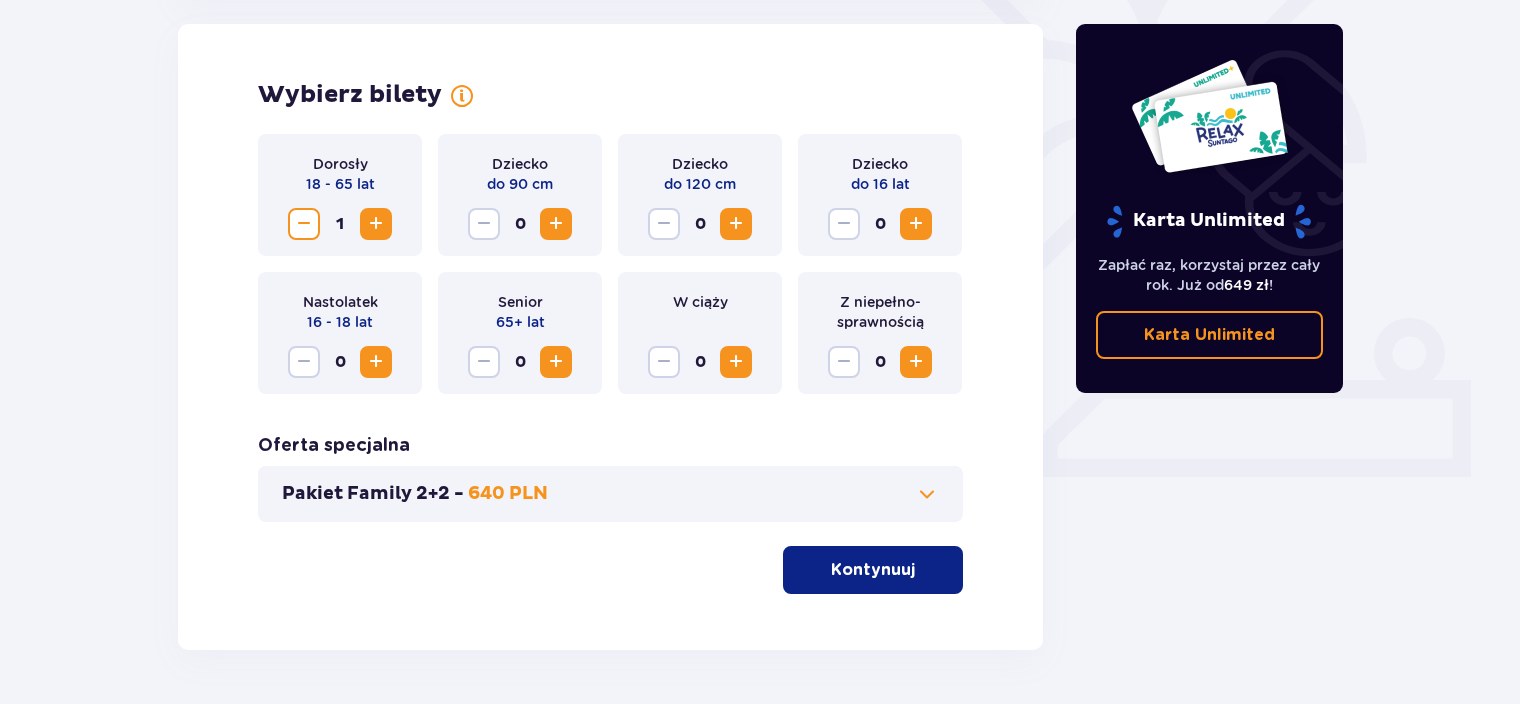 click at bounding box center [376, 224] 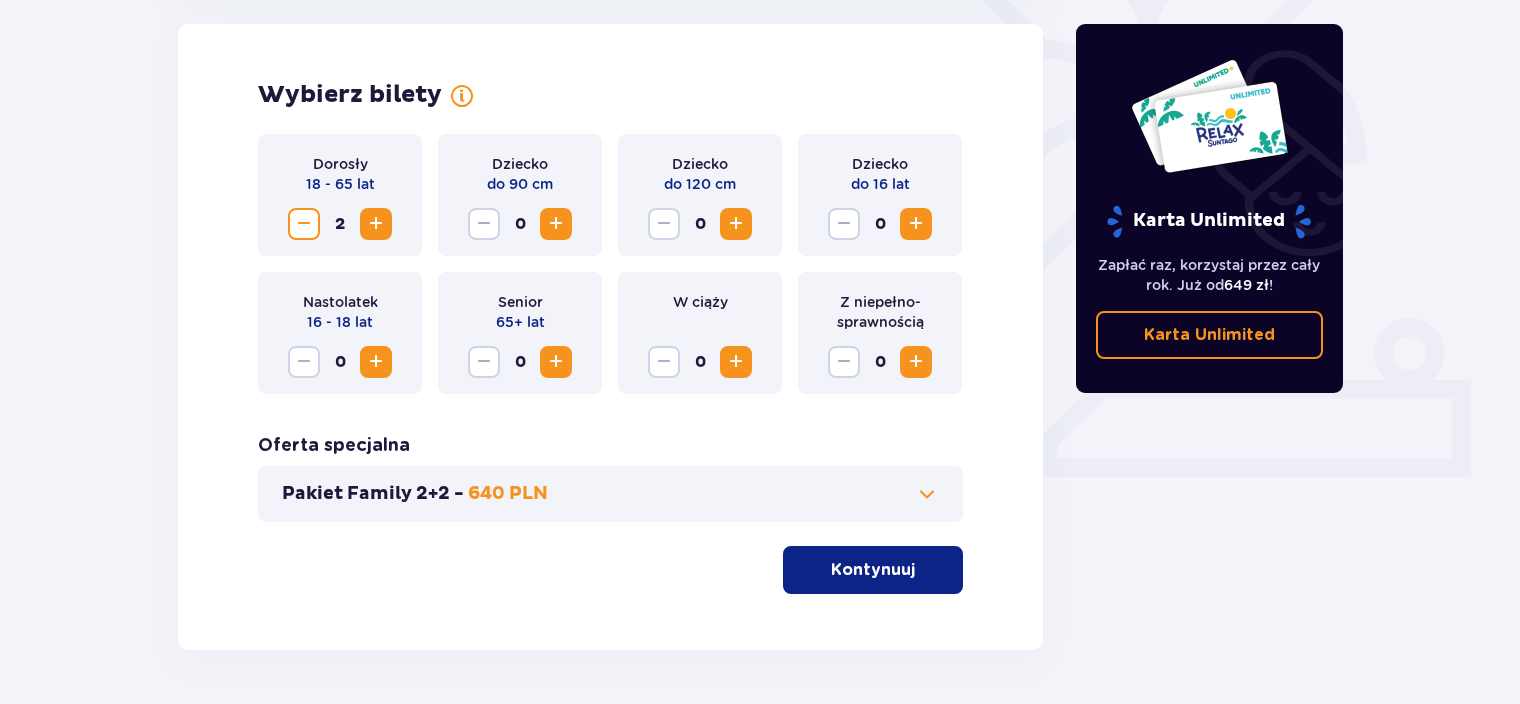 click at bounding box center [376, 224] 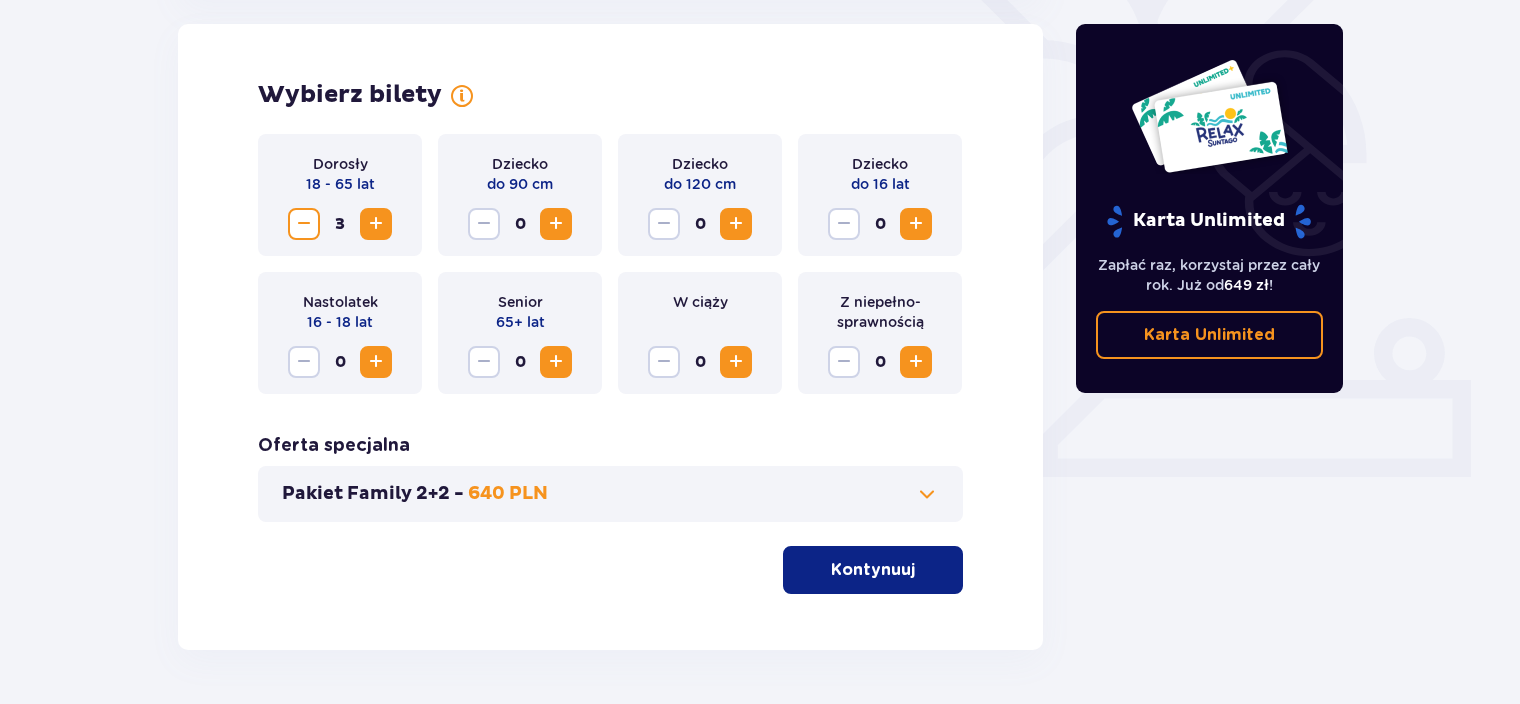 click at bounding box center [376, 224] 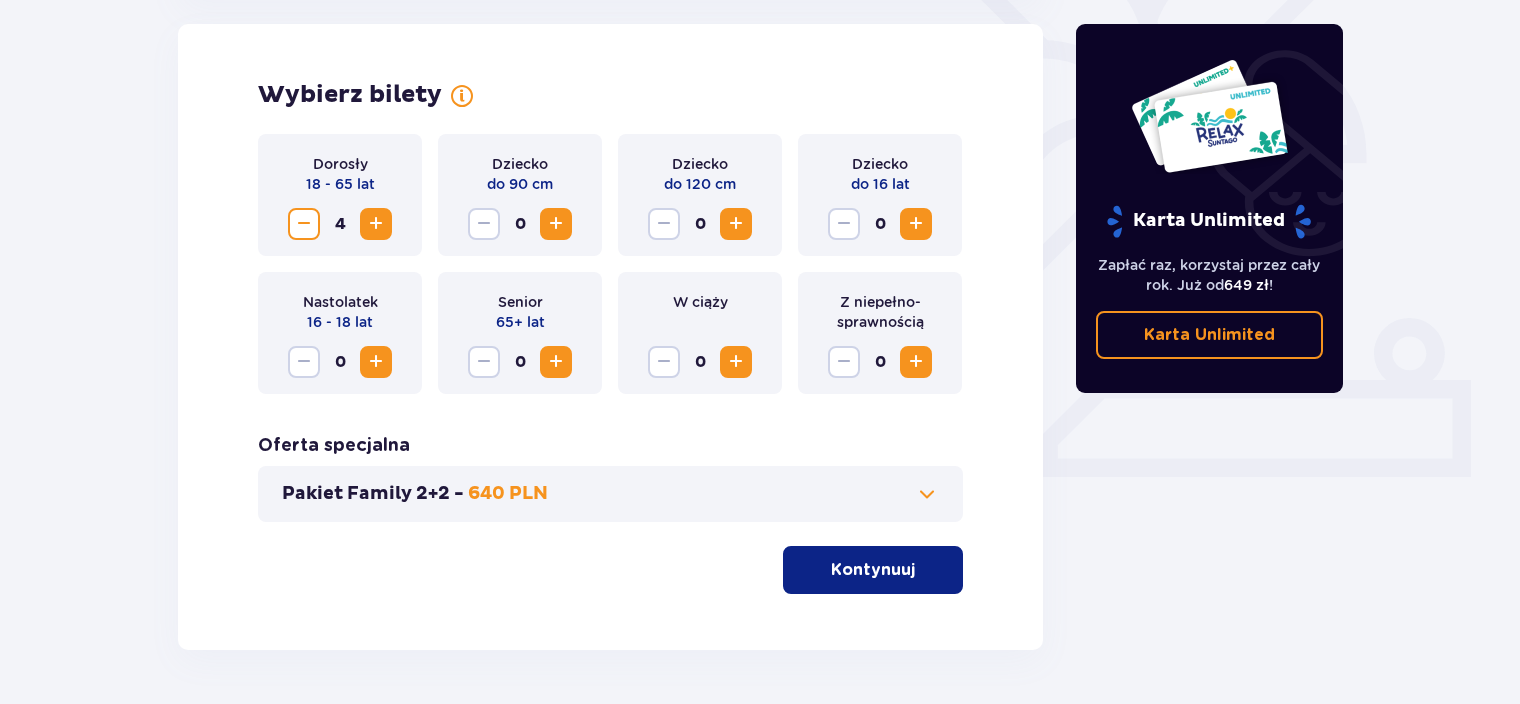 click at bounding box center [916, 224] 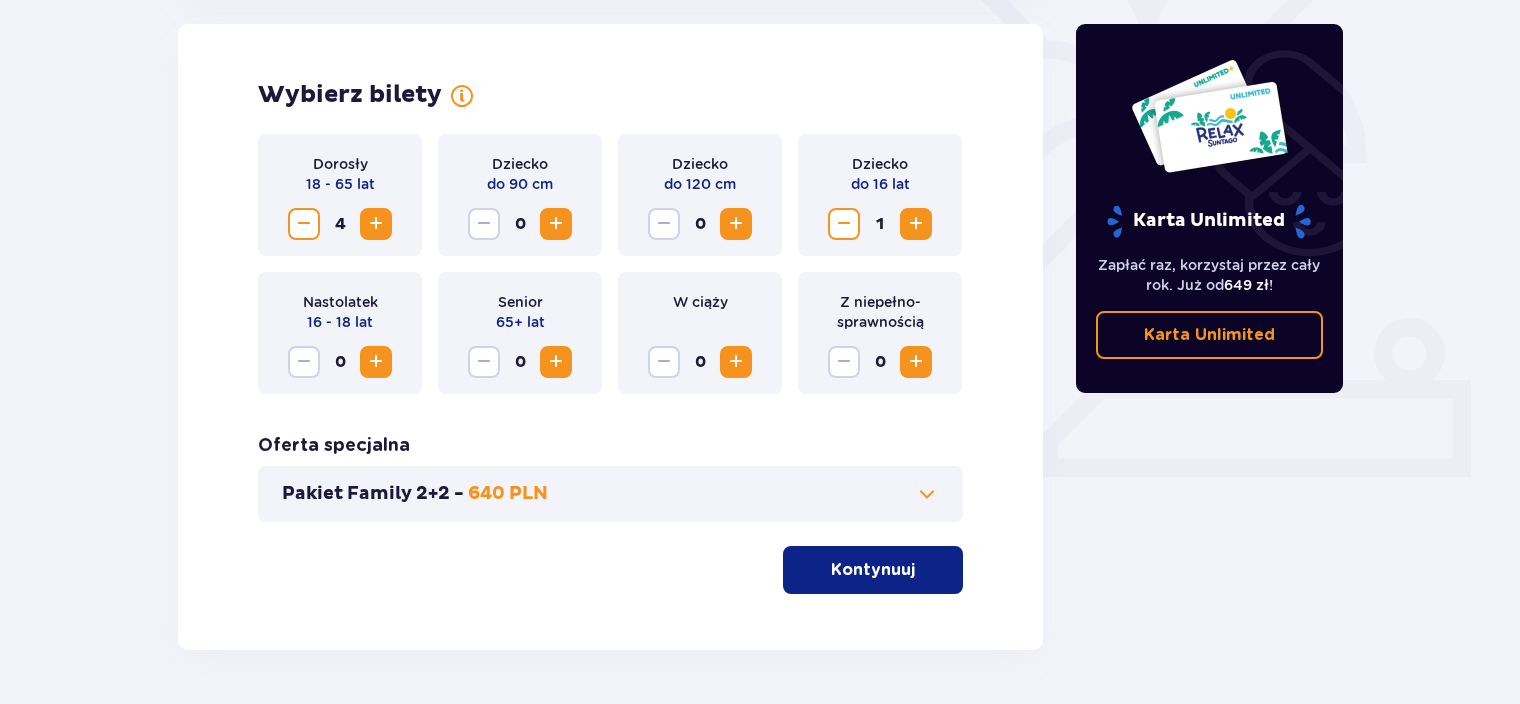 click at bounding box center [916, 224] 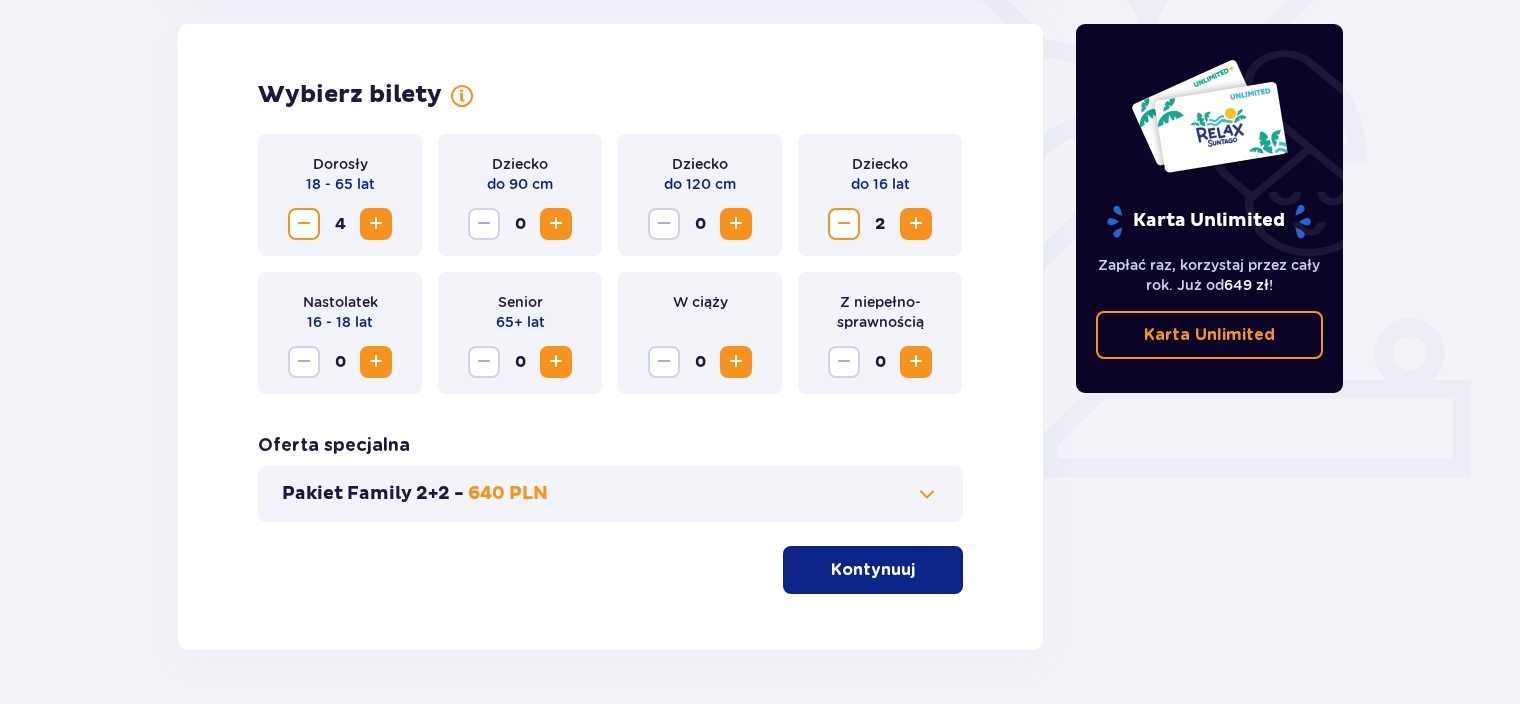 click on "Kontynuuj" at bounding box center (873, 570) 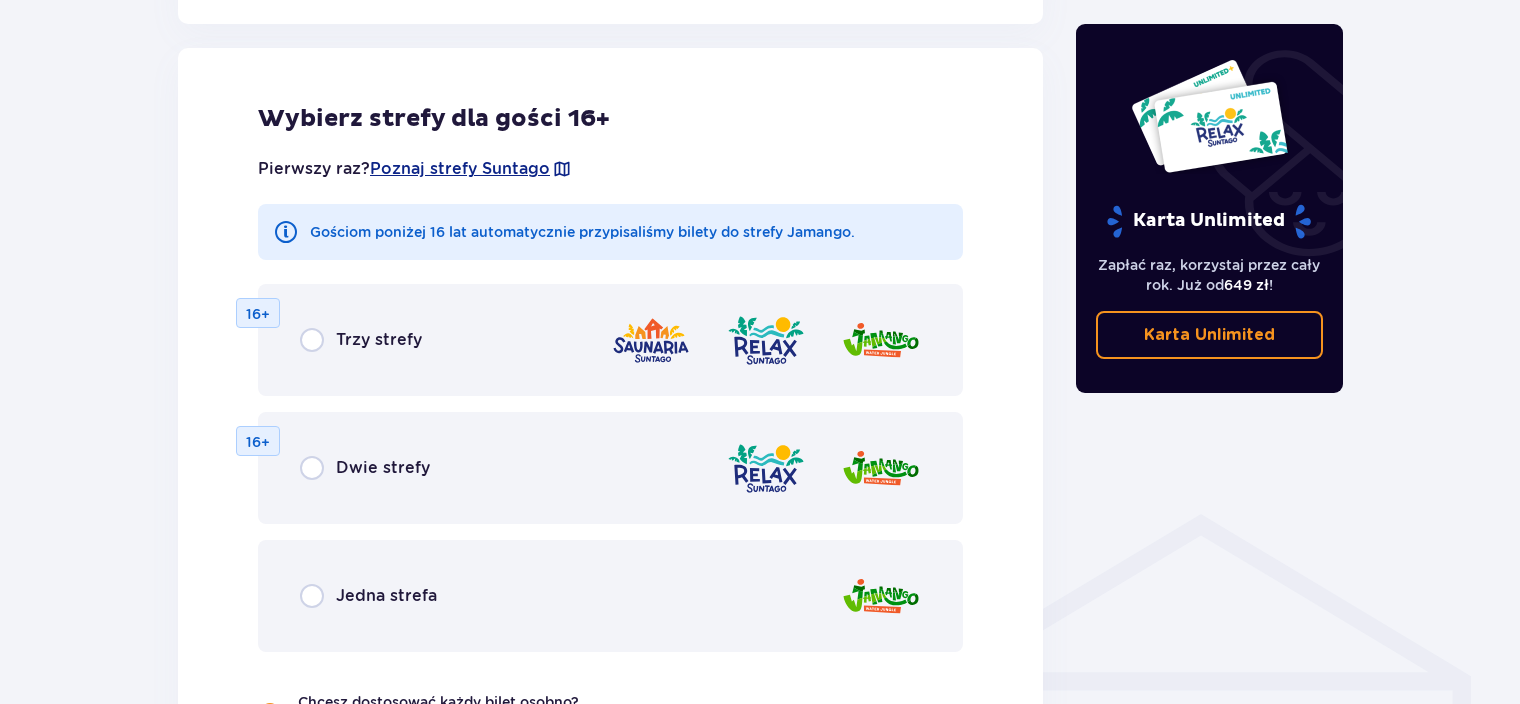 scroll, scrollTop: 1310, scrollLeft: 0, axis: vertical 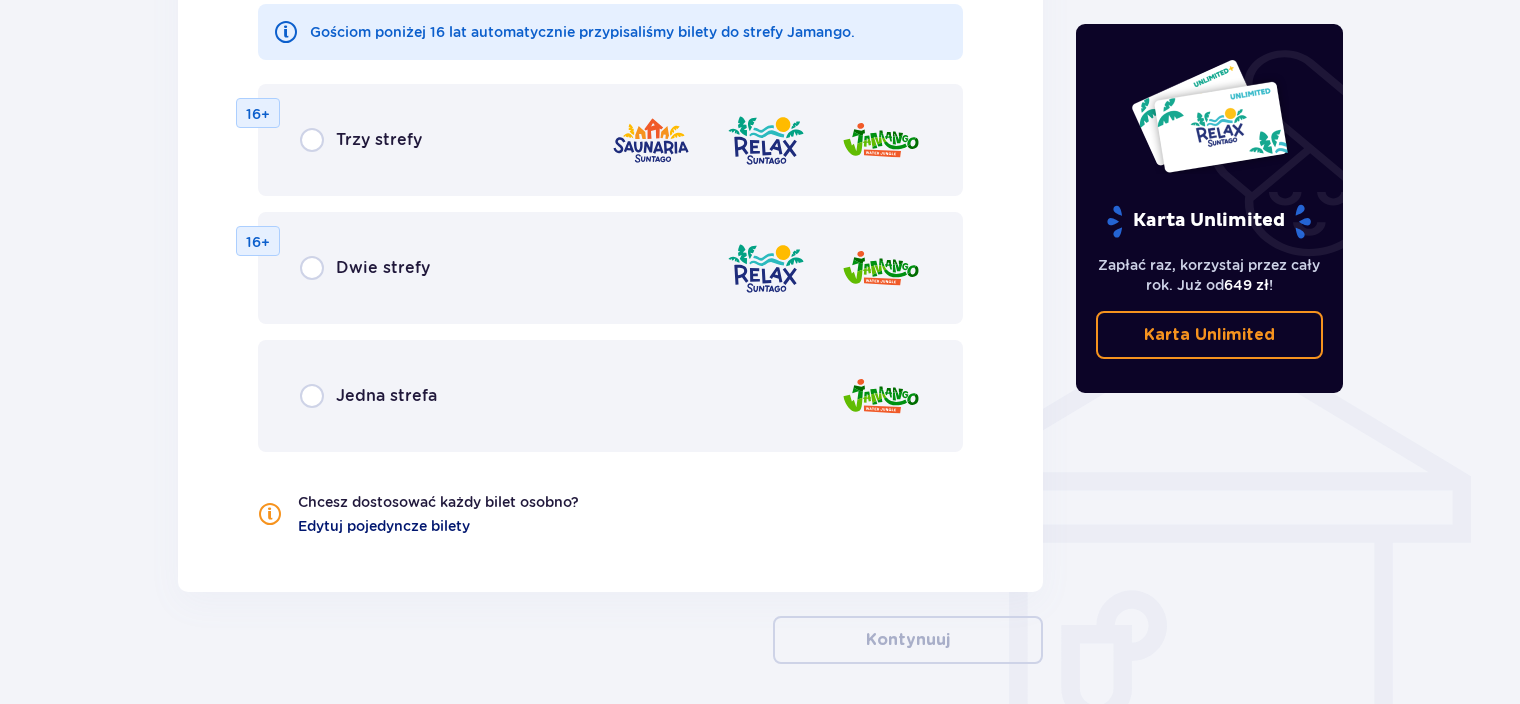 click on "Edytuj pojedyncze bilety" at bounding box center (384, 526) 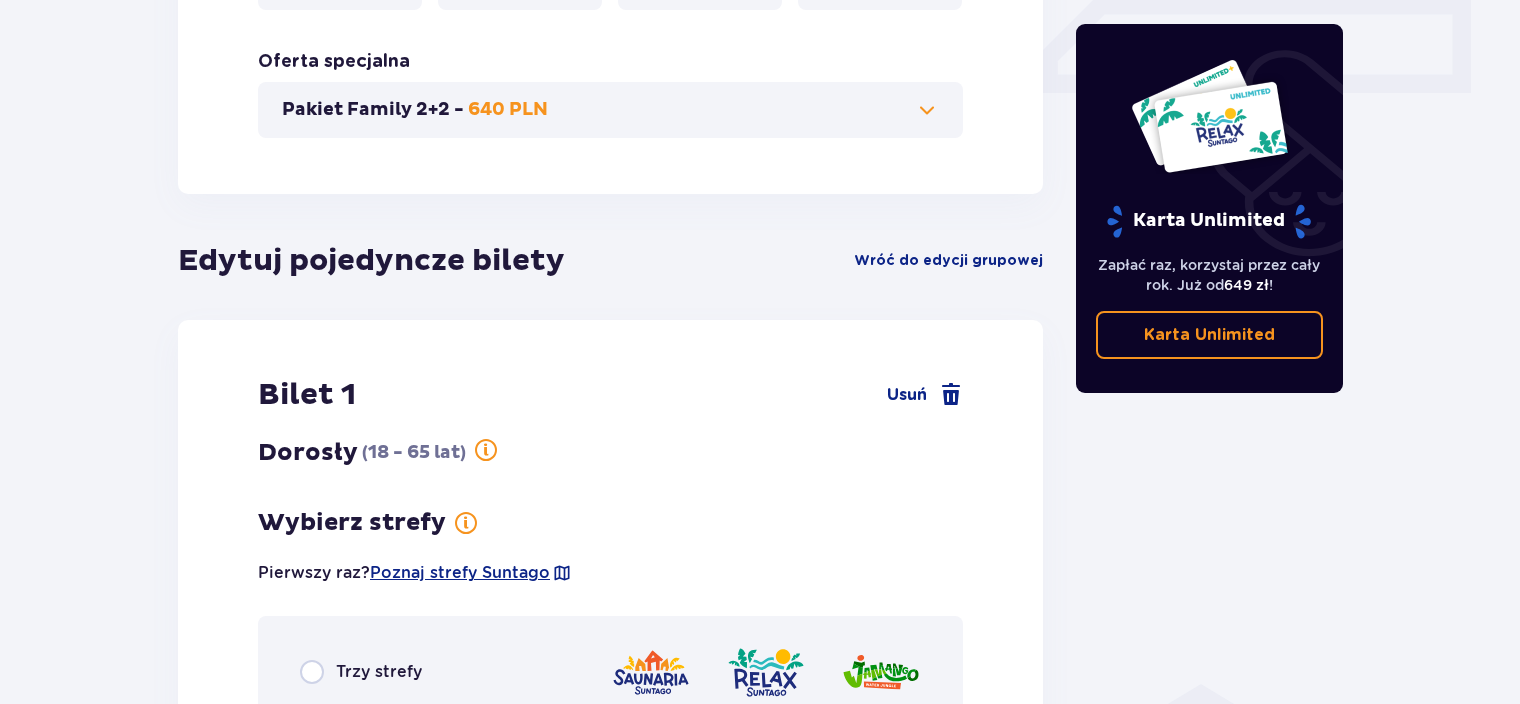 scroll, scrollTop: 1310, scrollLeft: 0, axis: vertical 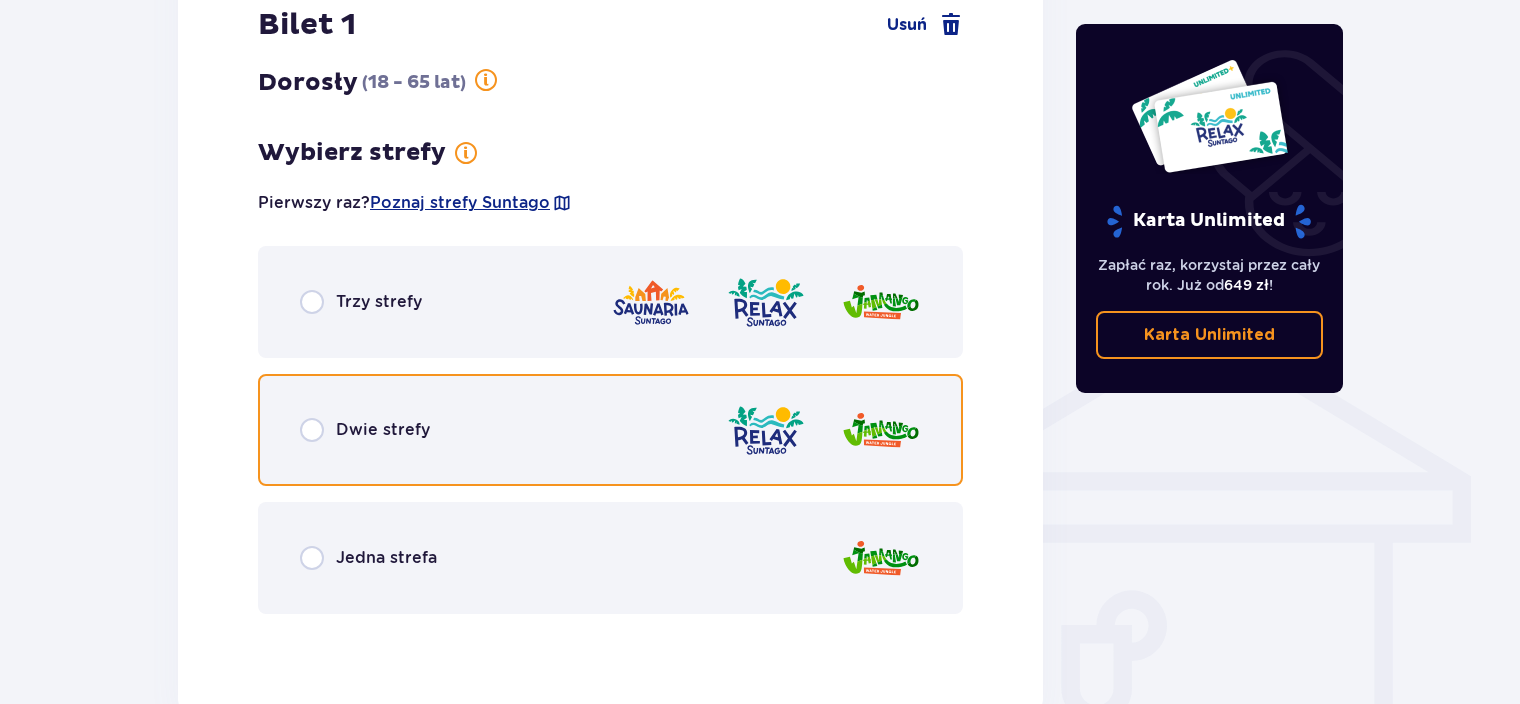 click at bounding box center (312, 430) 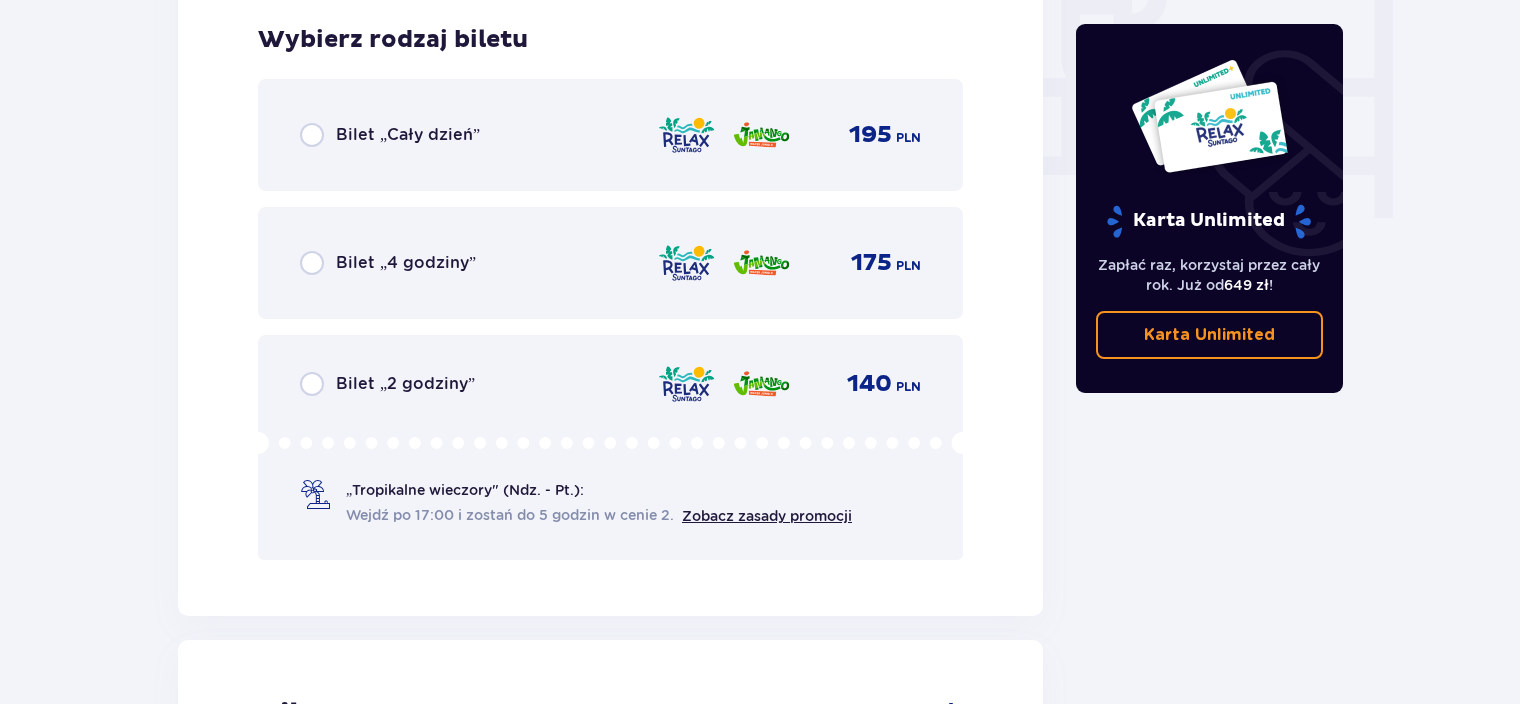 scroll, scrollTop: 1940, scrollLeft: 0, axis: vertical 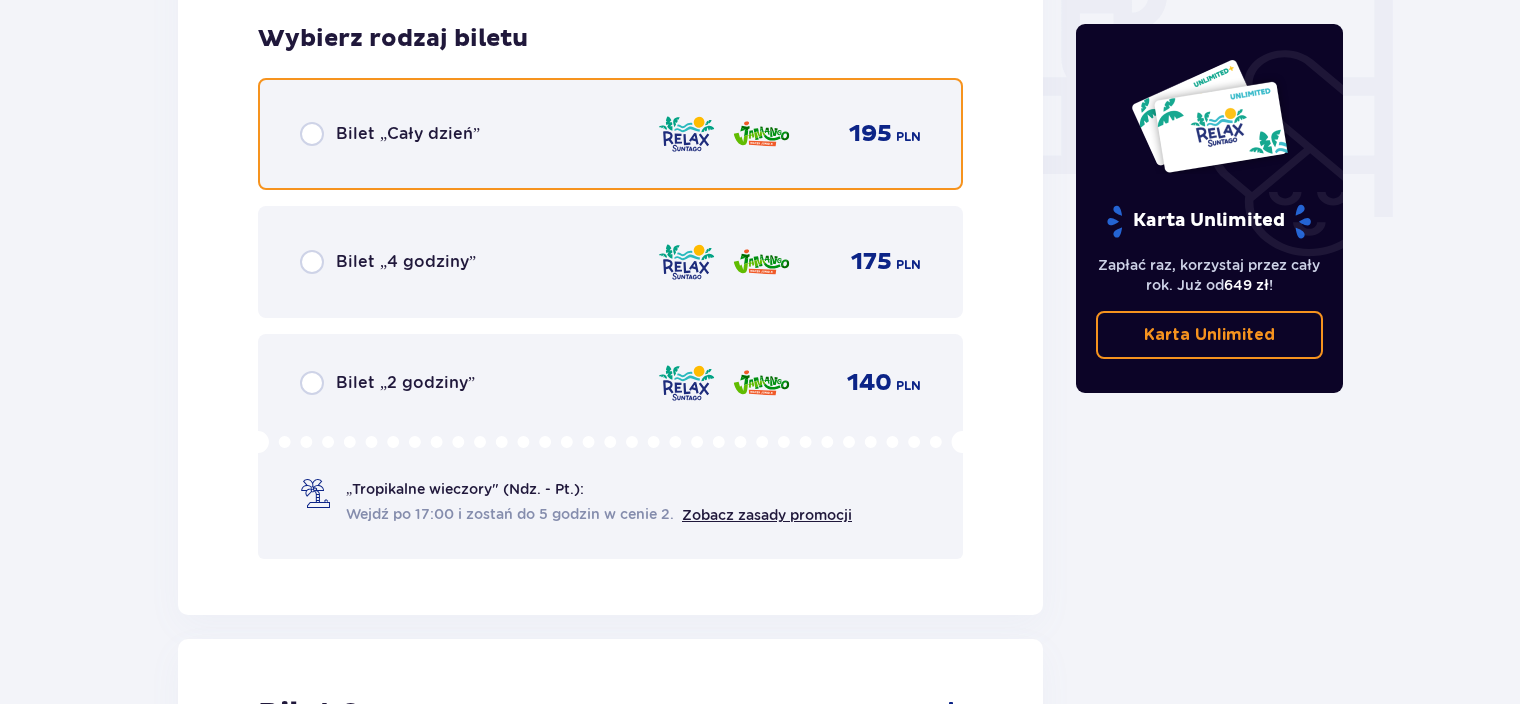 click at bounding box center (312, 134) 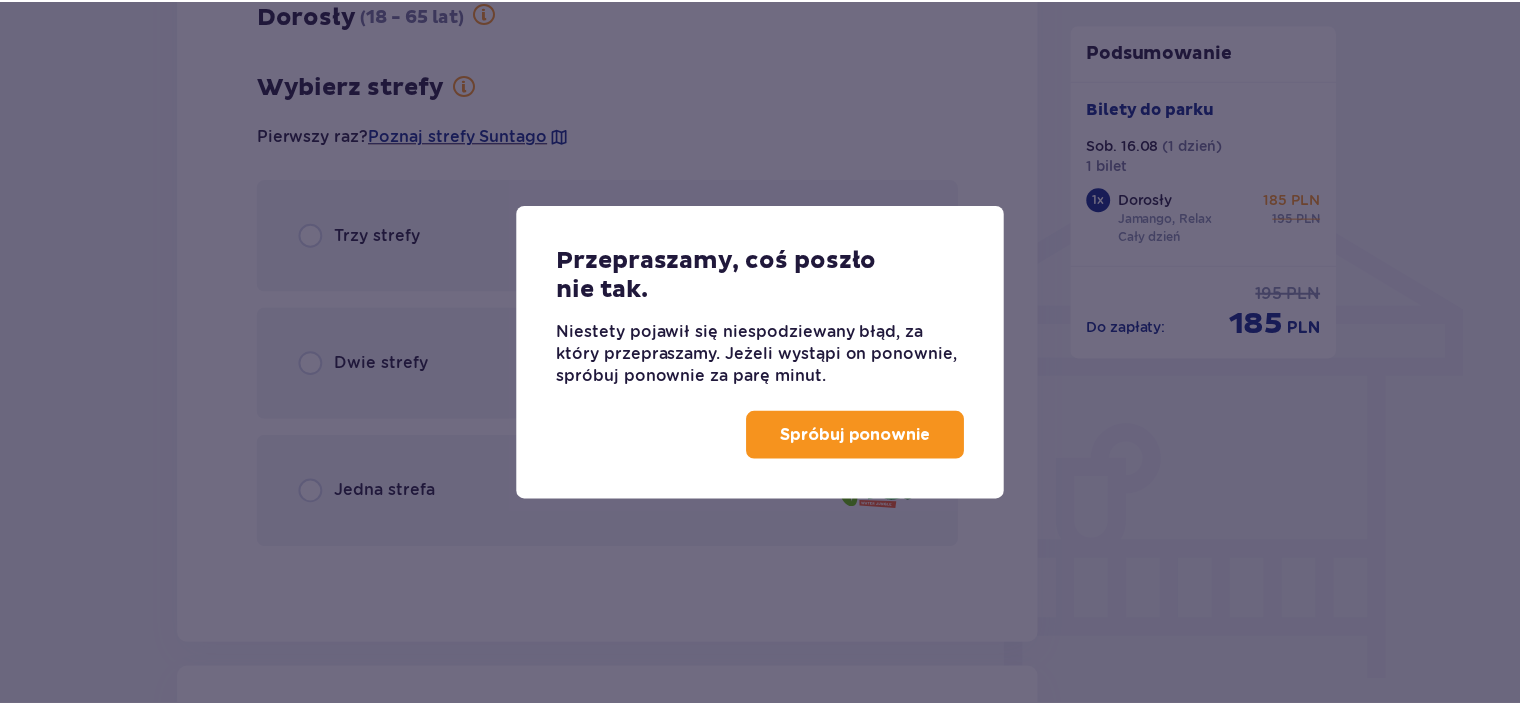 scroll, scrollTop: 1236, scrollLeft: 0, axis: vertical 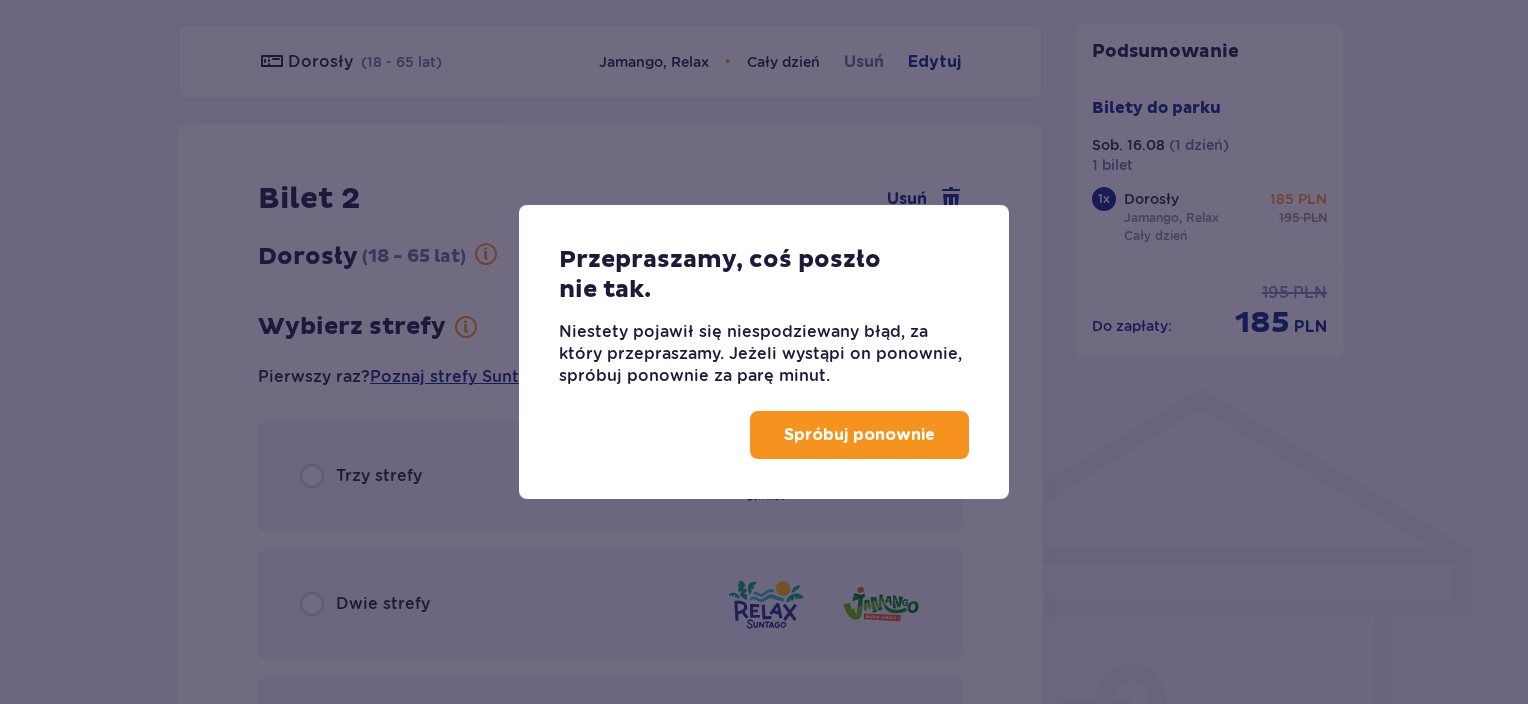 click on "Spróbuj ponownie" at bounding box center (859, 435) 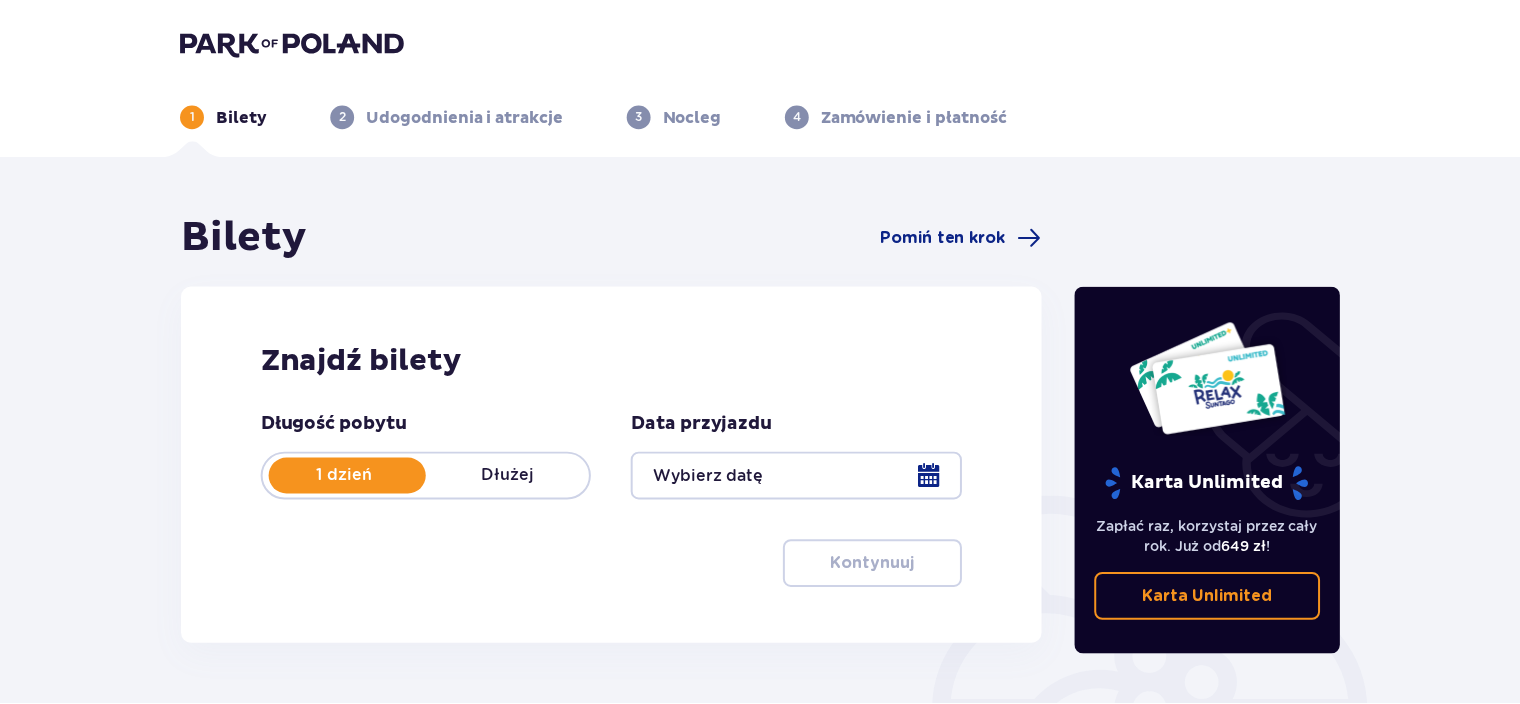 scroll, scrollTop: 0, scrollLeft: 0, axis: both 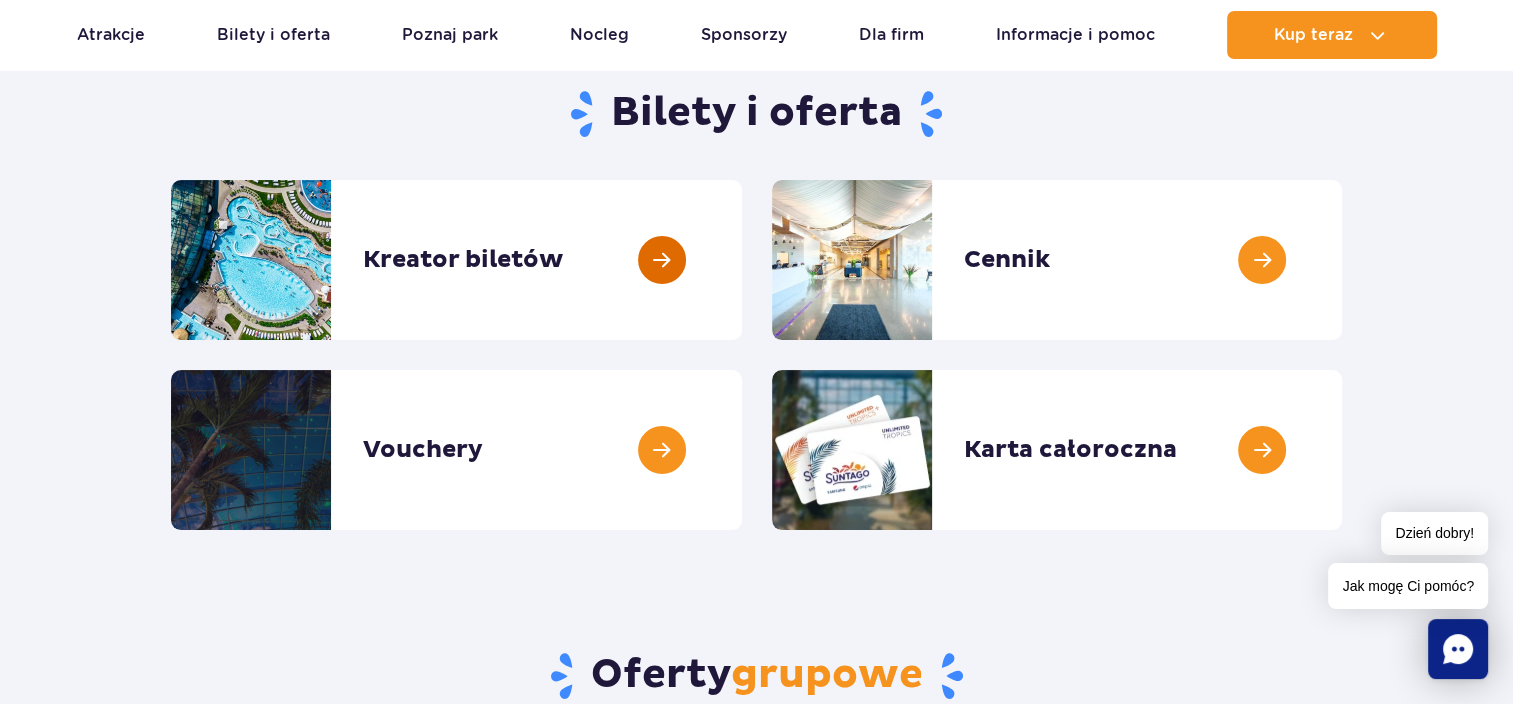click at bounding box center (742, 260) 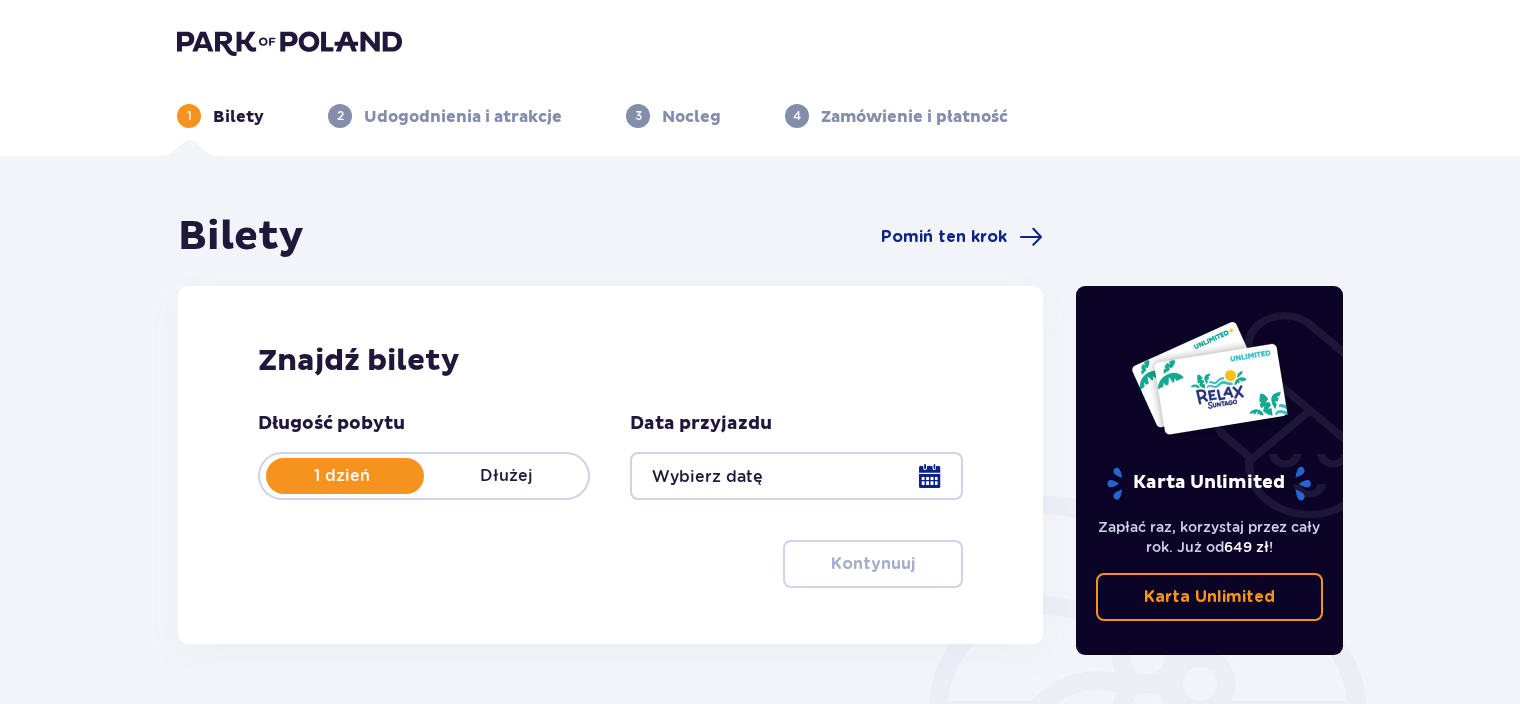scroll, scrollTop: 0, scrollLeft: 0, axis: both 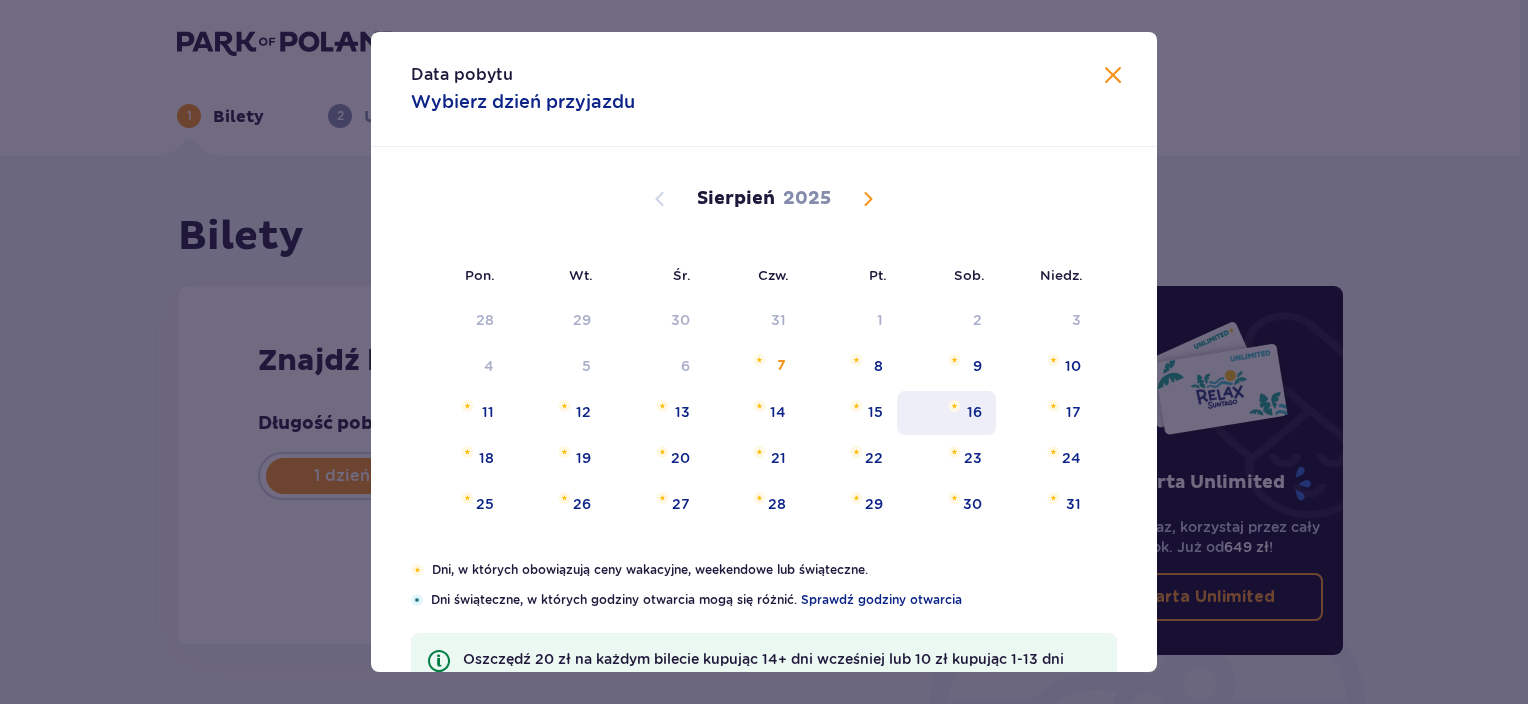 click on "16" at bounding box center [946, 413] 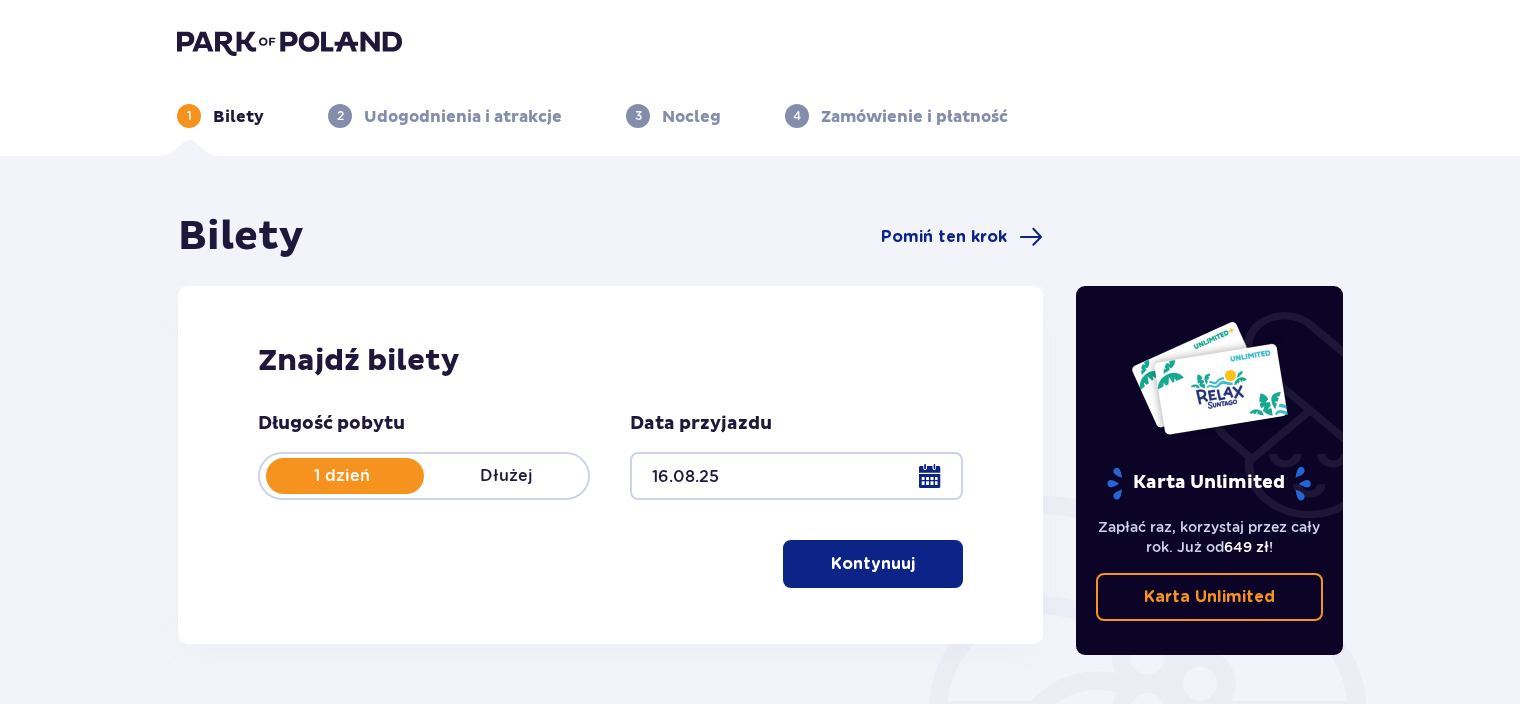 click at bounding box center (919, 564) 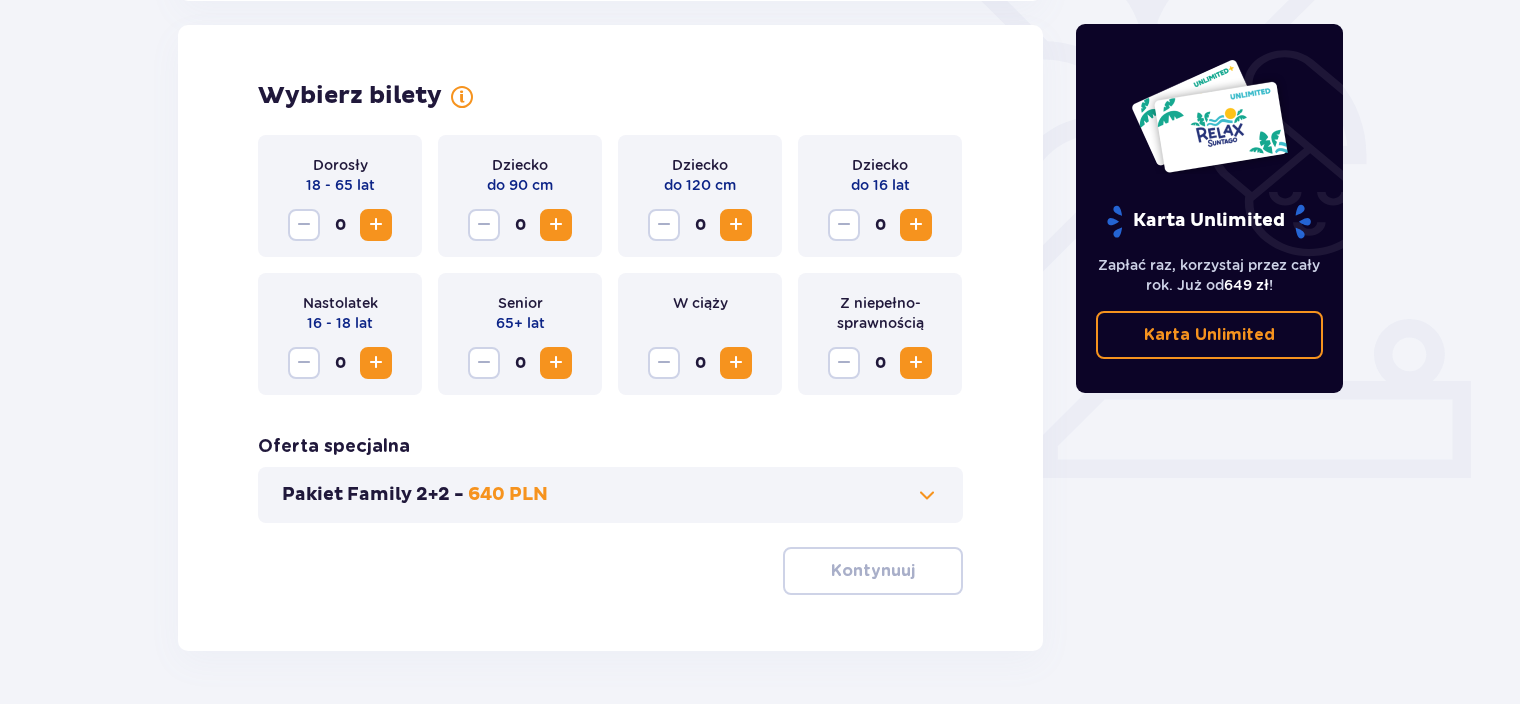 scroll, scrollTop: 556, scrollLeft: 0, axis: vertical 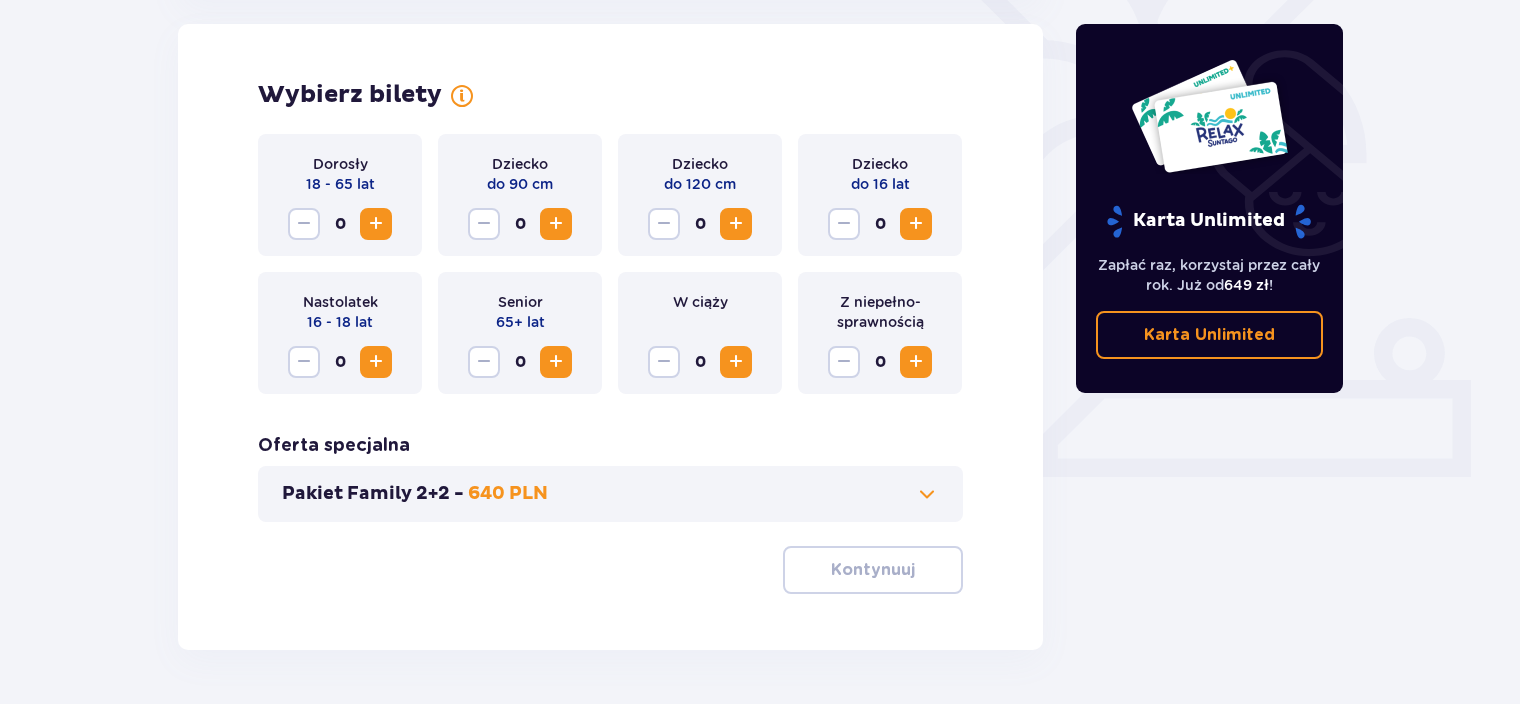 click at bounding box center [376, 224] 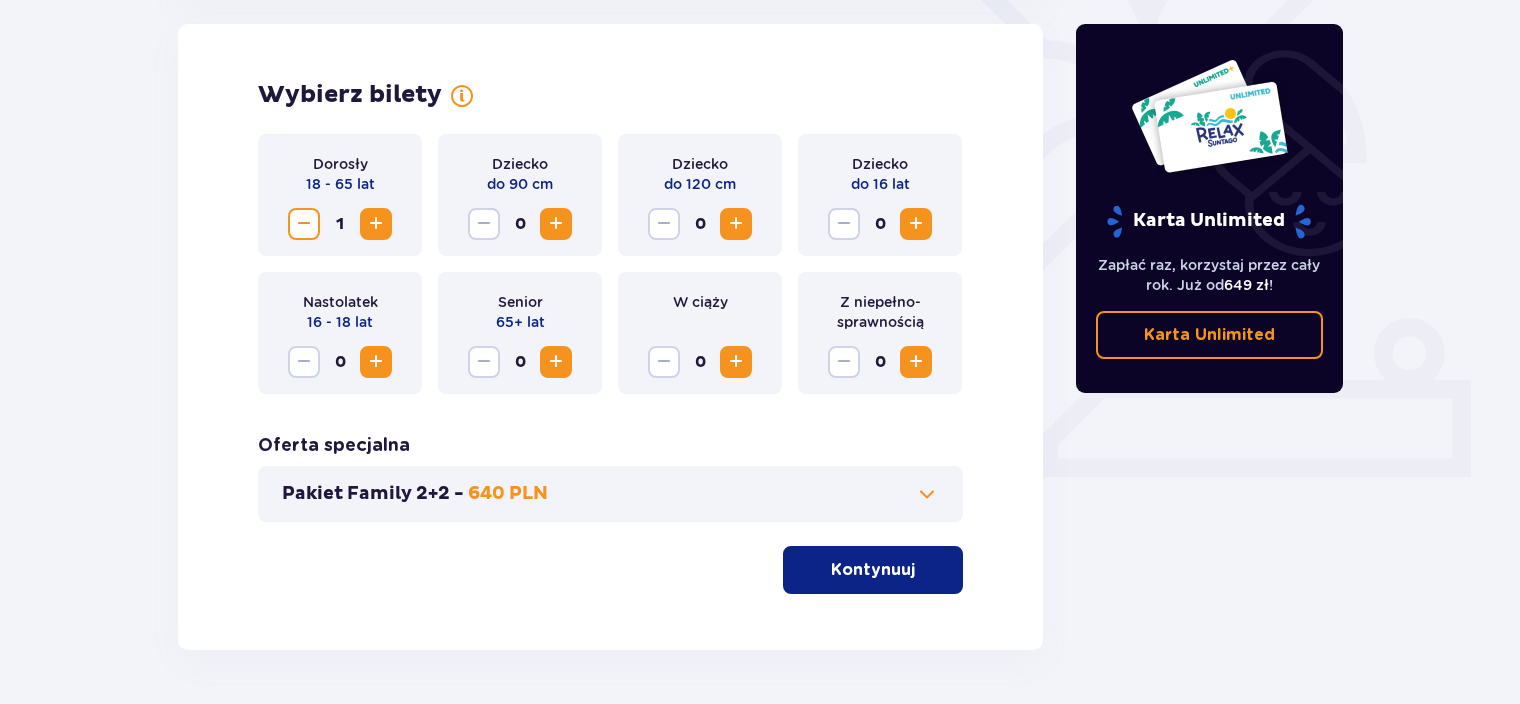 click at bounding box center (376, 224) 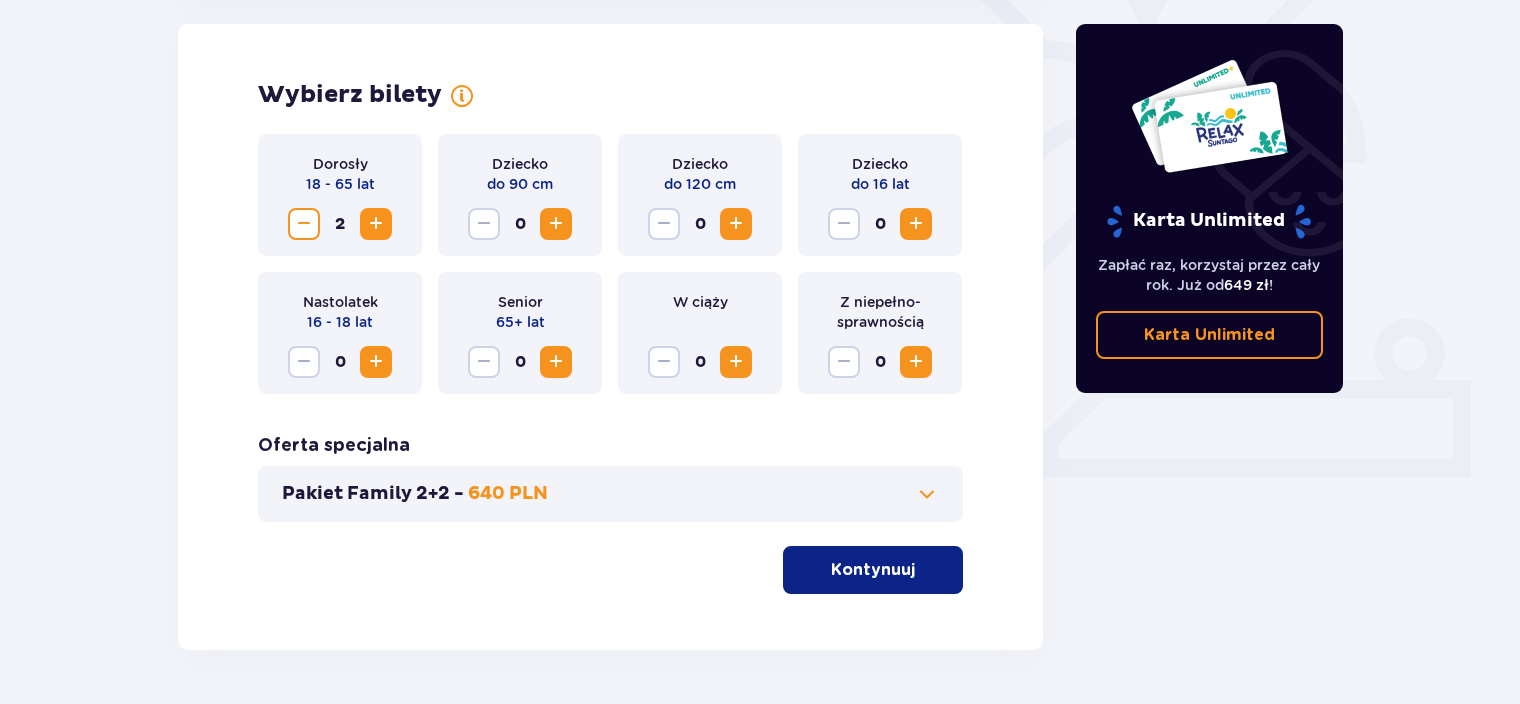 click at bounding box center (376, 224) 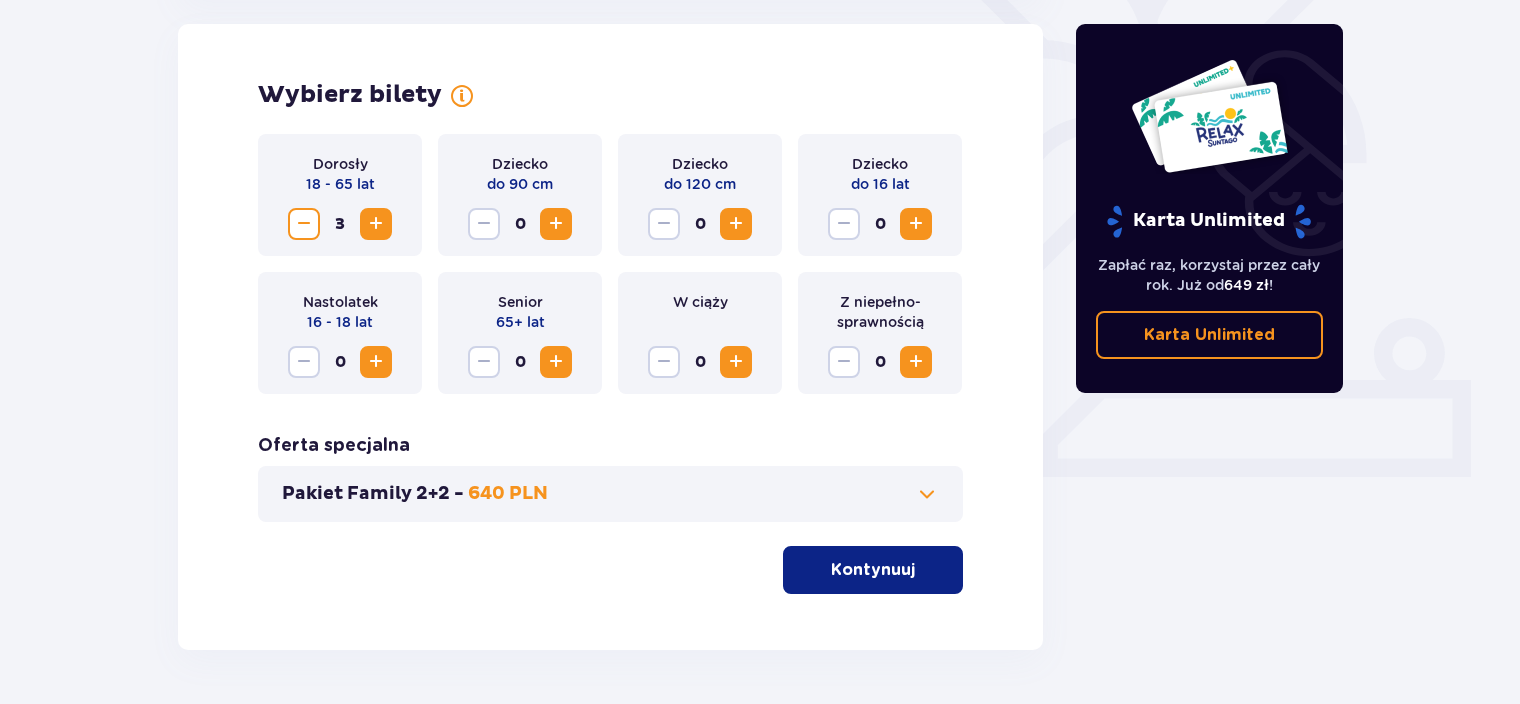 click at bounding box center [376, 224] 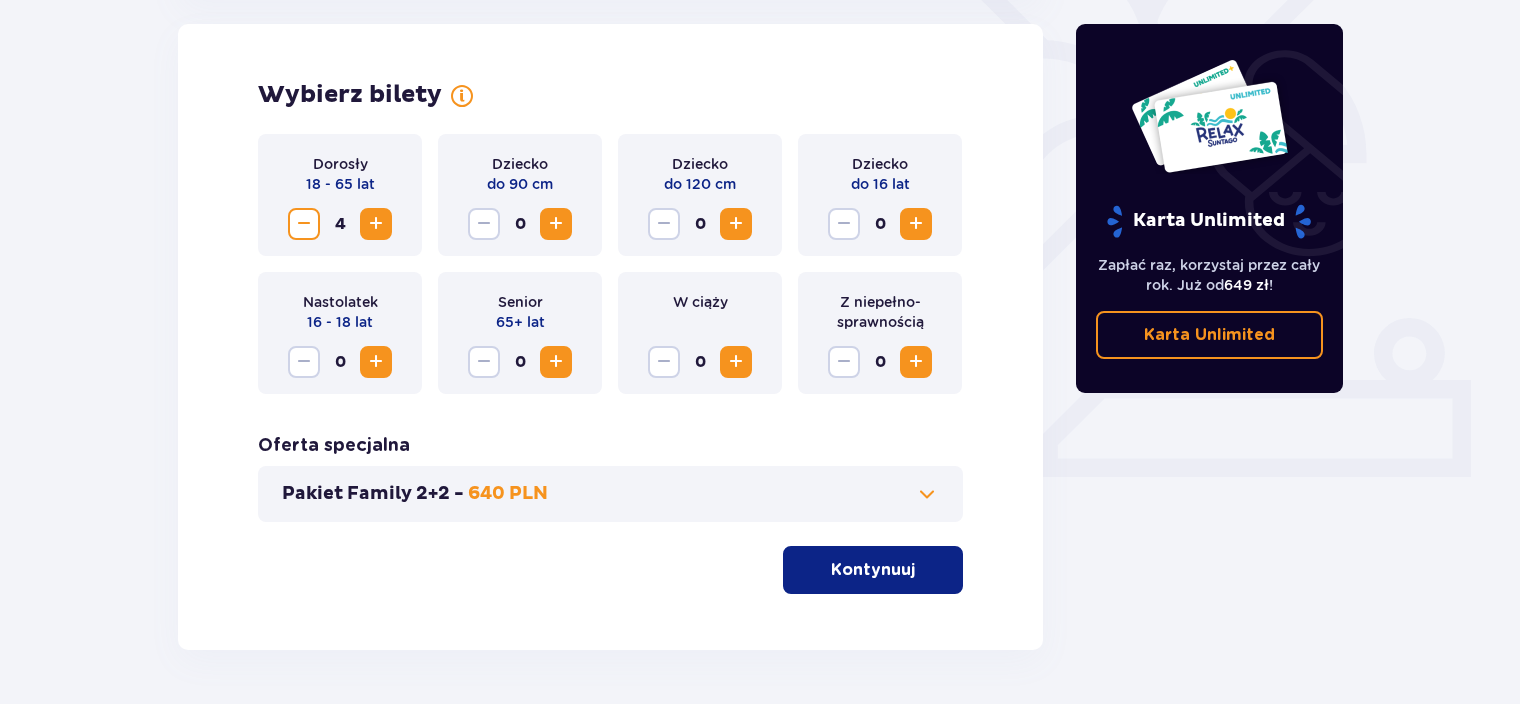 click at bounding box center (916, 224) 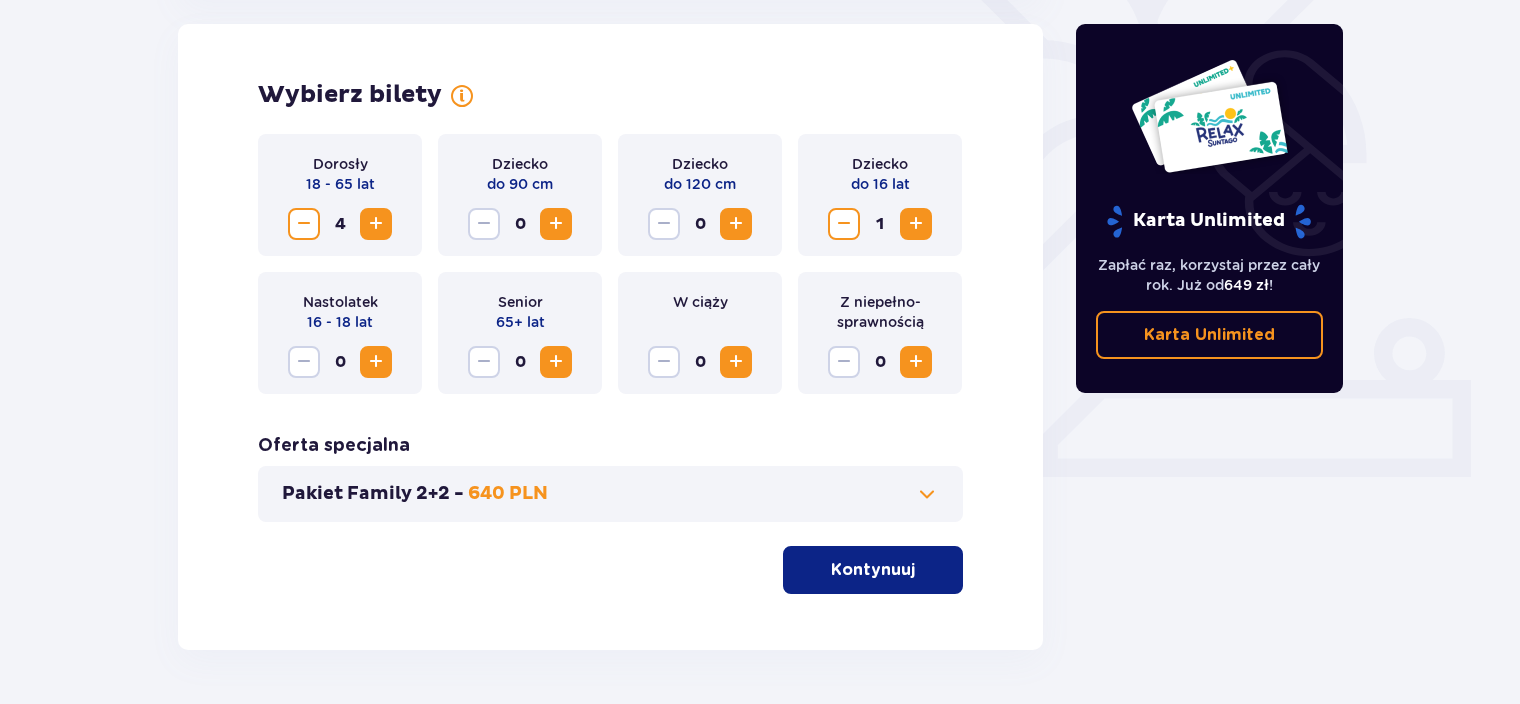 click at bounding box center [916, 224] 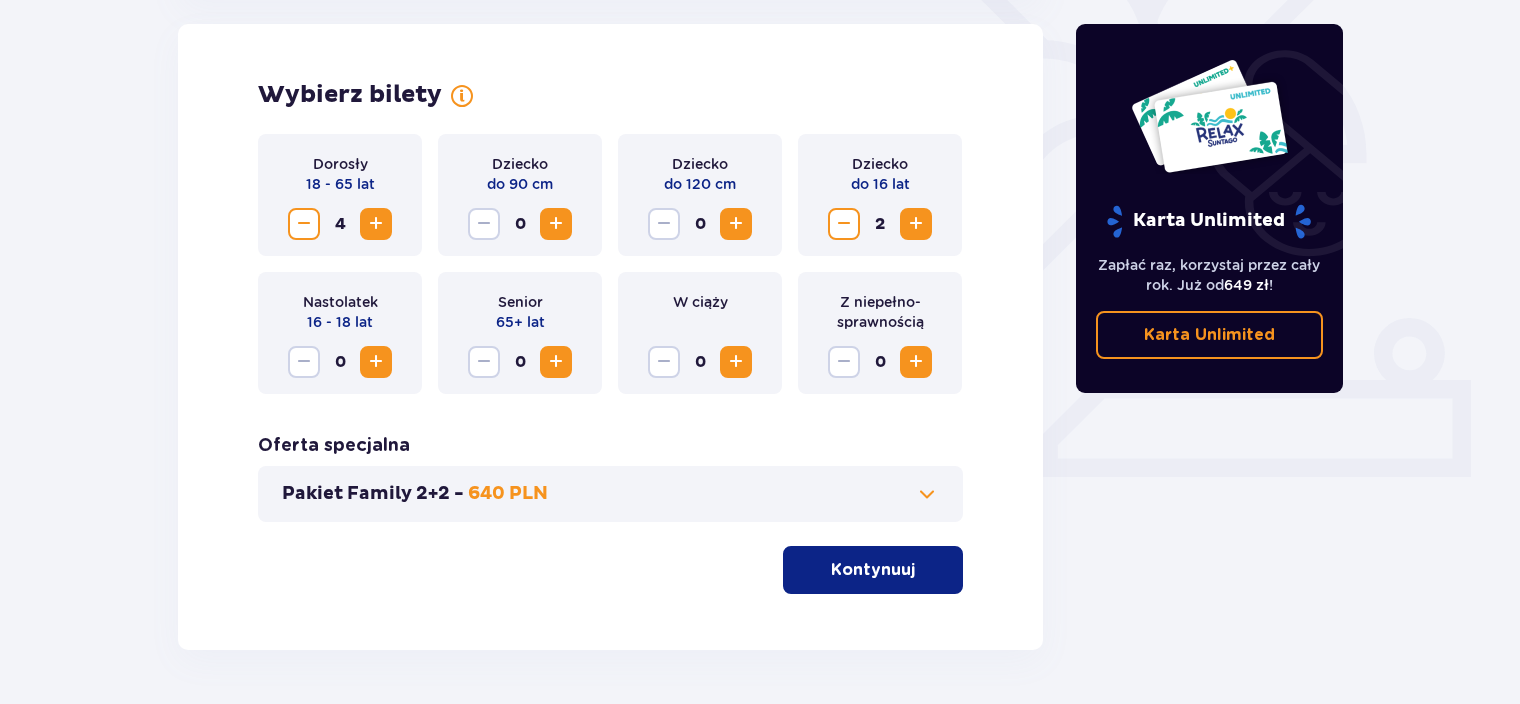 click on "Kontynuuj" at bounding box center [873, 570] 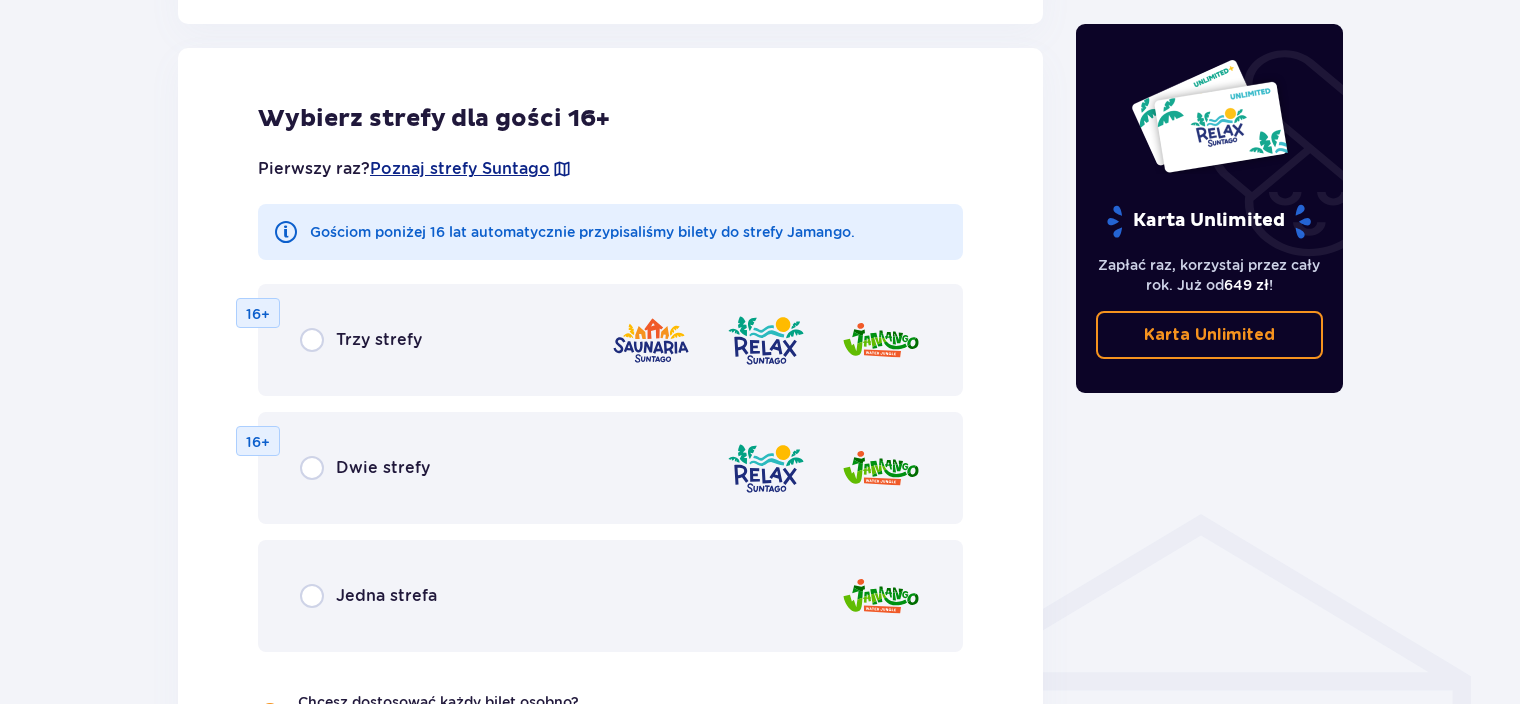 scroll, scrollTop: 1210, scrollLeft: 0, axis: vertical 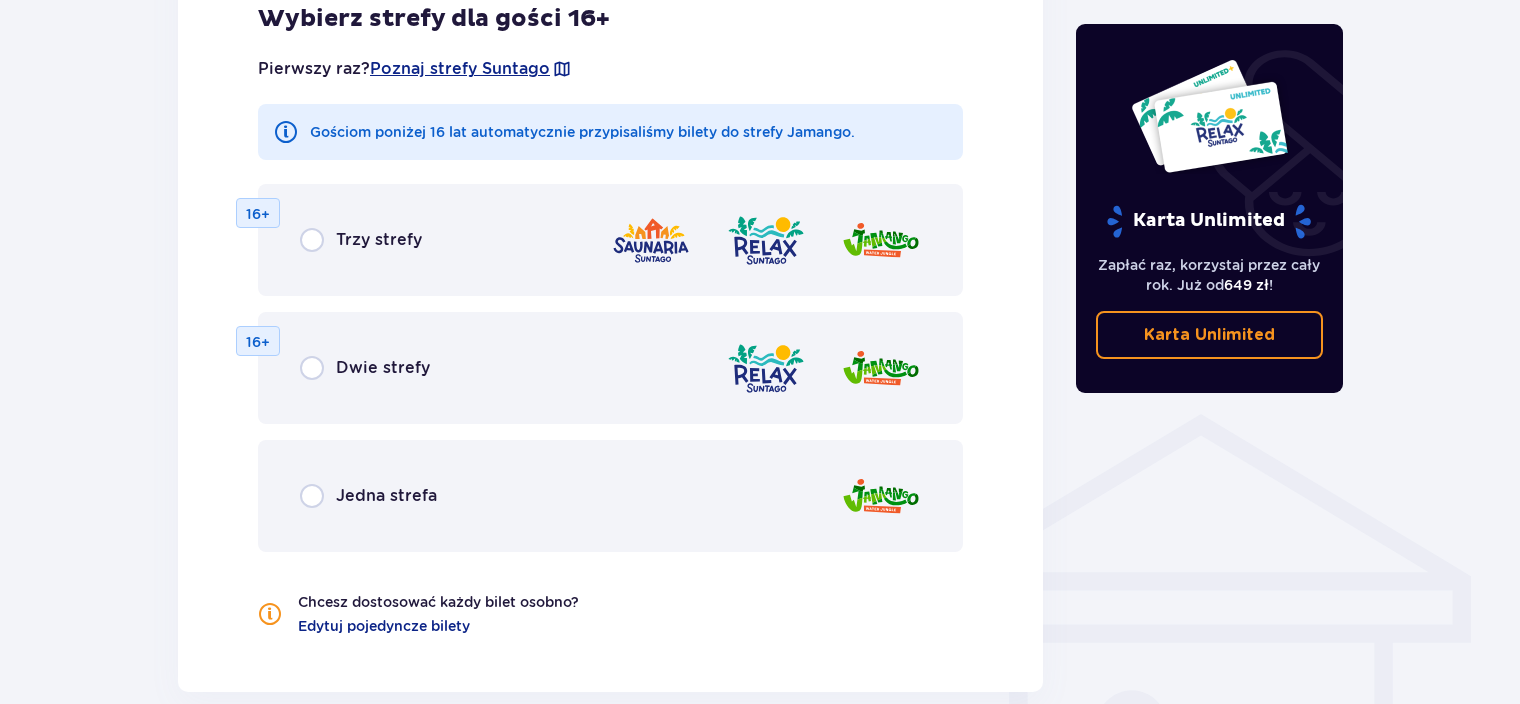 click on "Chcesz dostosować każdy bilet osobno?" at bounding box center (438, 602) 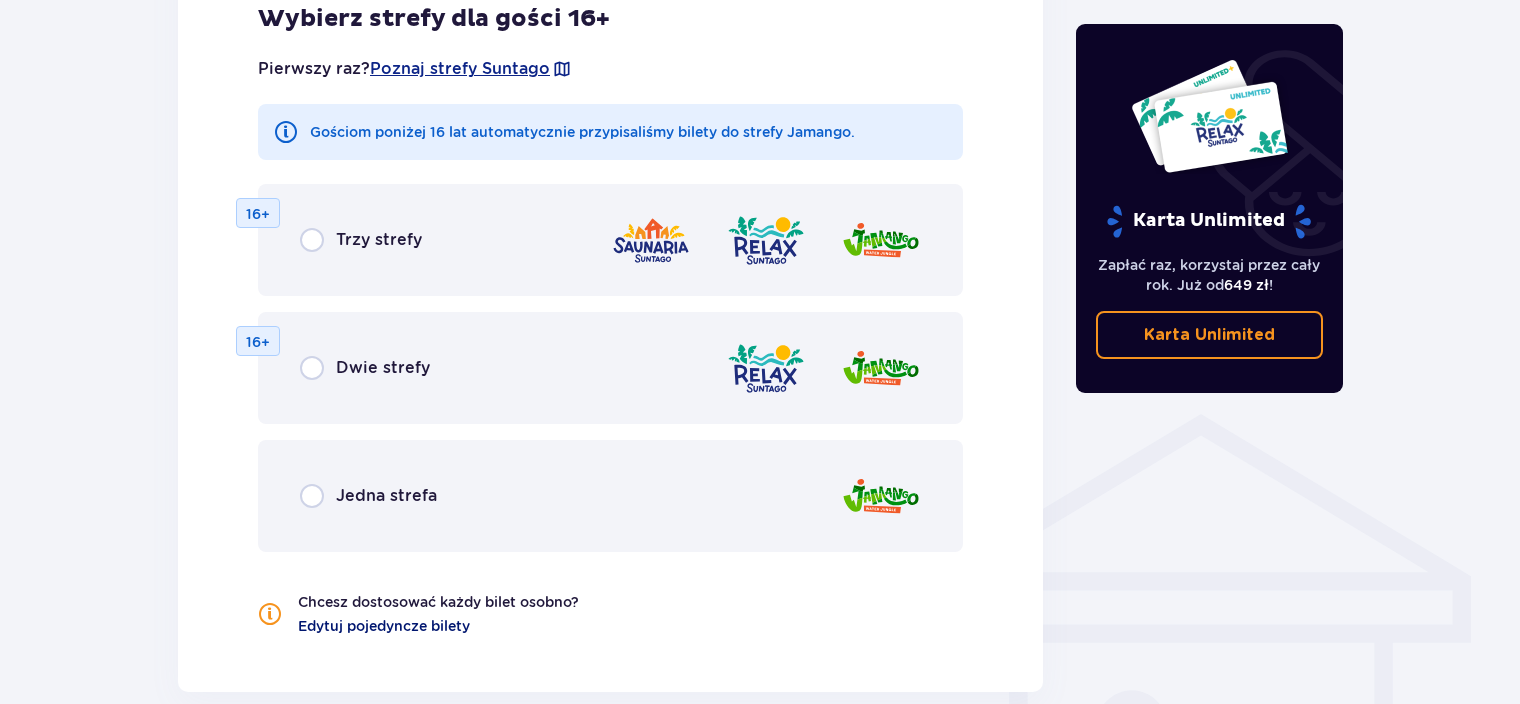 click on "Edytuj pojedyncze bilety" at bounding box center (384, 626) 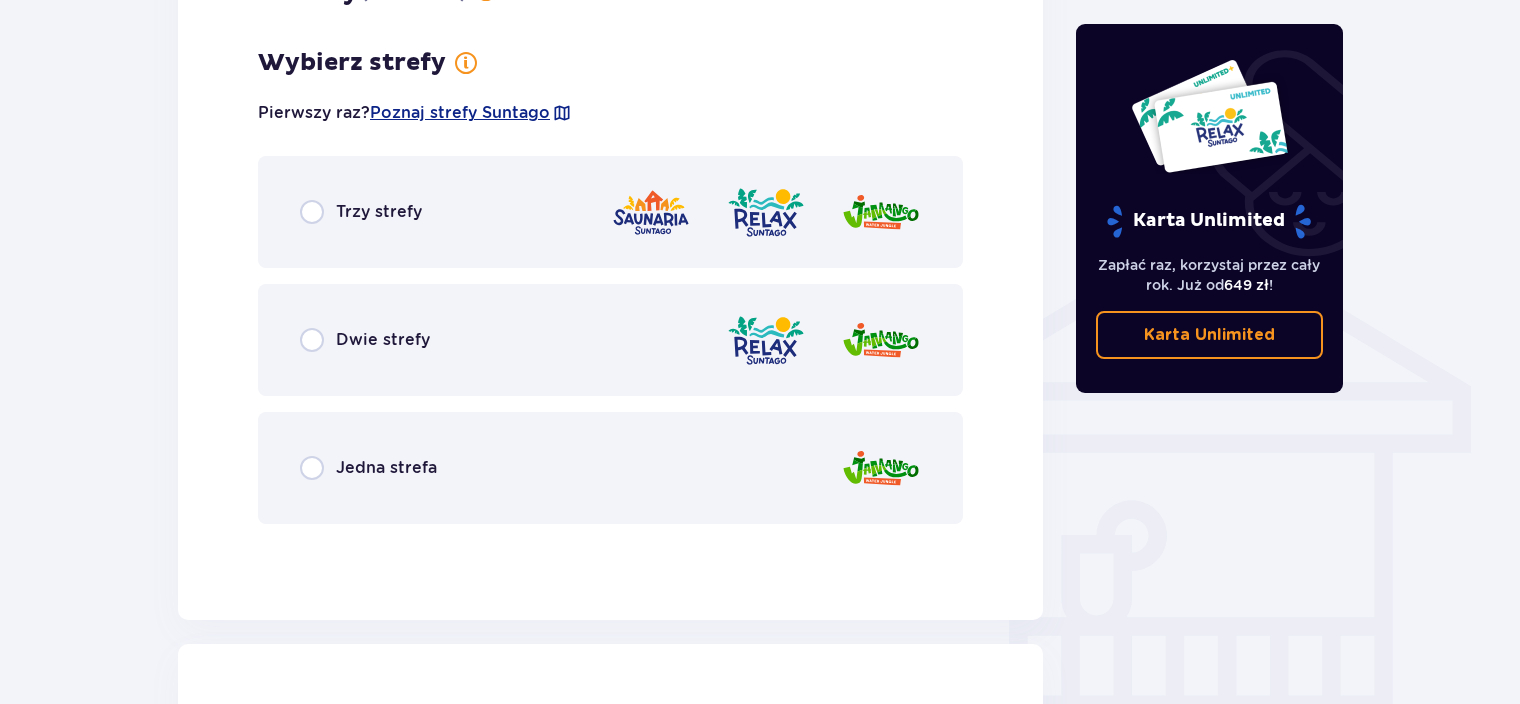 scroll, scrollTop: 1410, scrollLeft: 0, axis: vertical 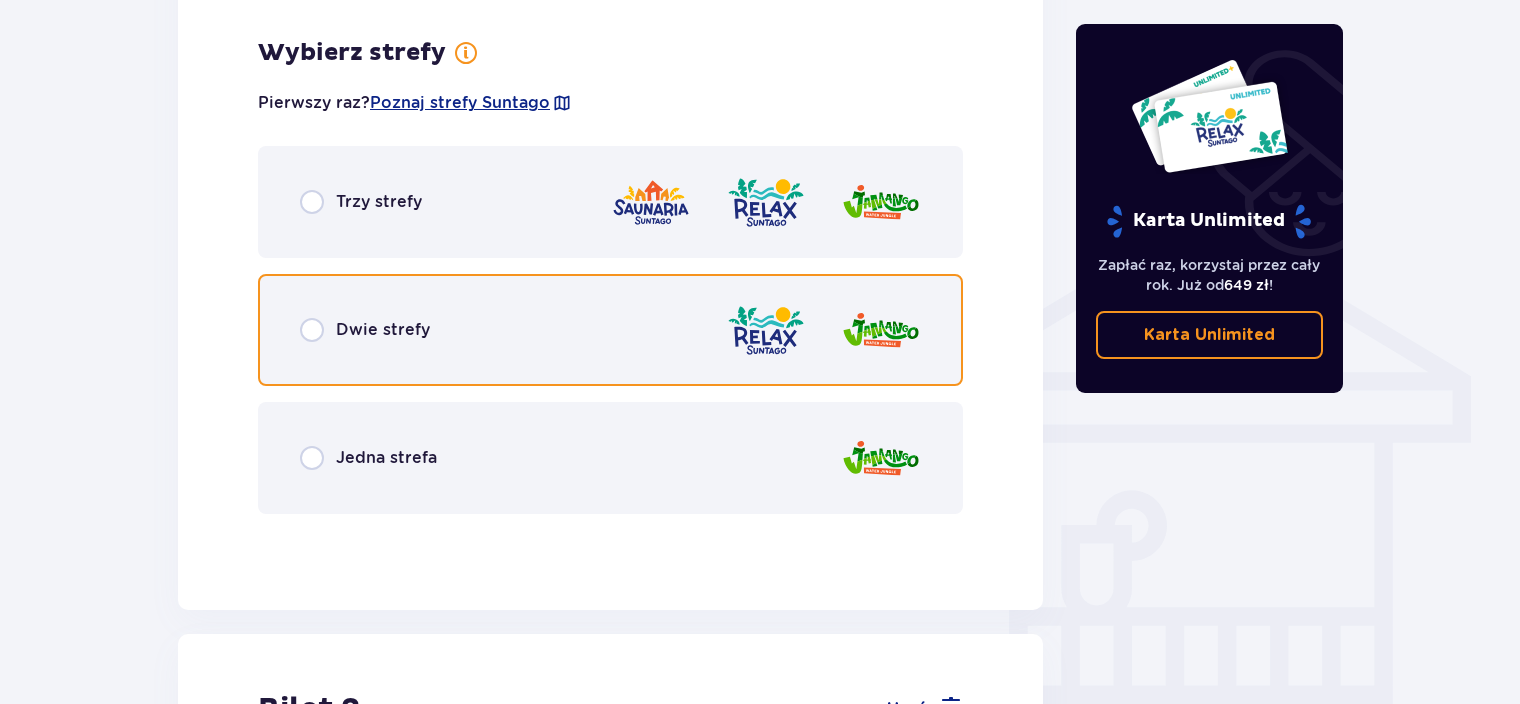 click at bounding box center (312, 330) 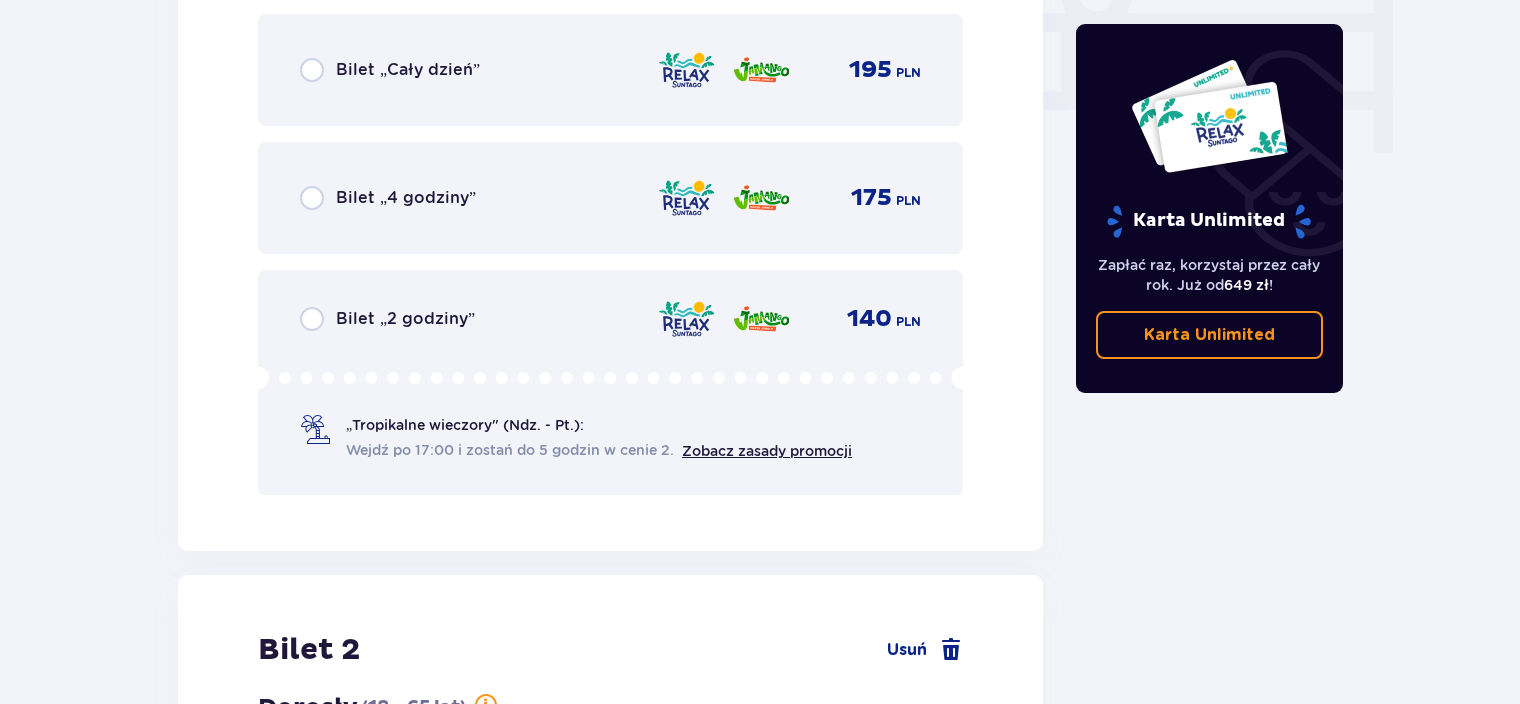 scroll, scrollTop: 2040, scrollLeft: 0, axis: vertical 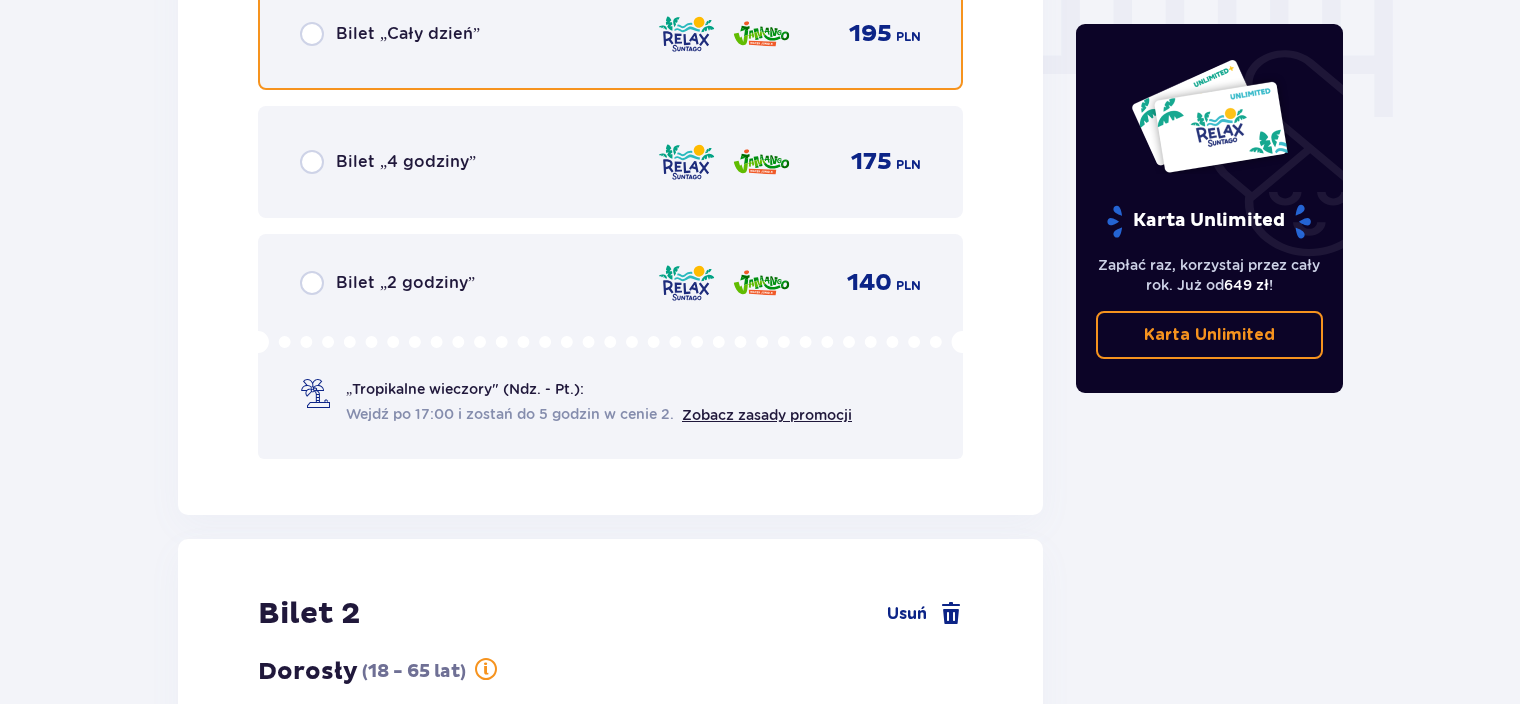 click at bounding box center (312, 34) 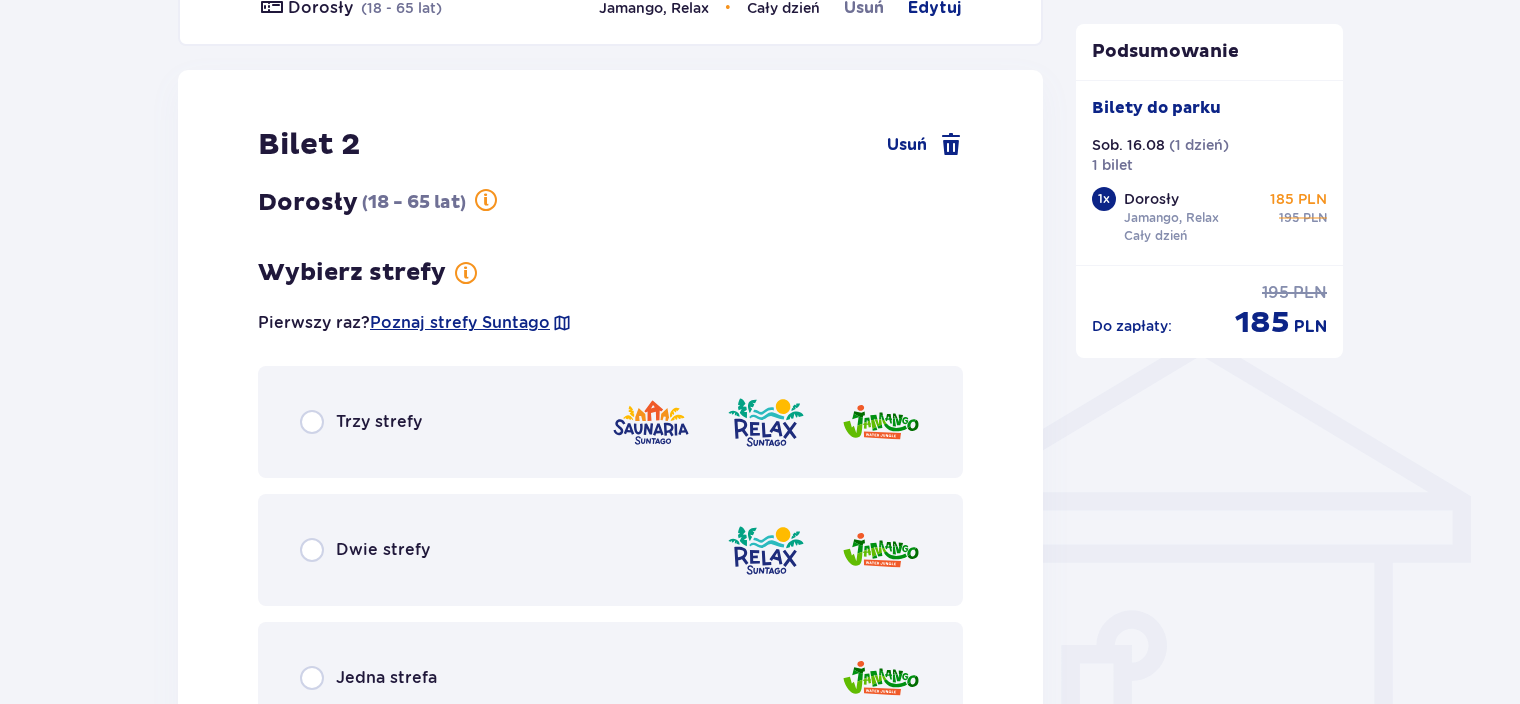 scroll, scrollTop: 1336, scrollLeft: 0, axis: vertical 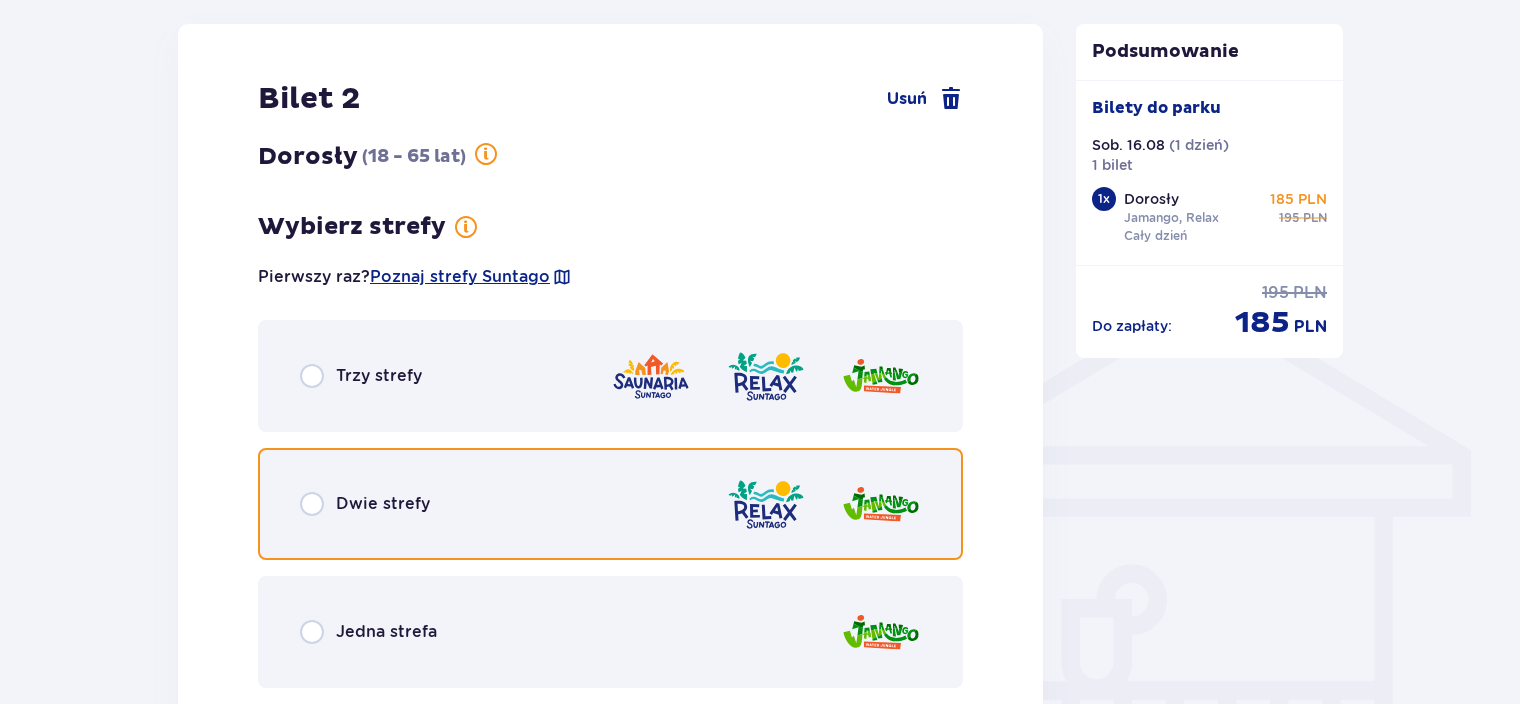 click at bounding box center [312, 504] 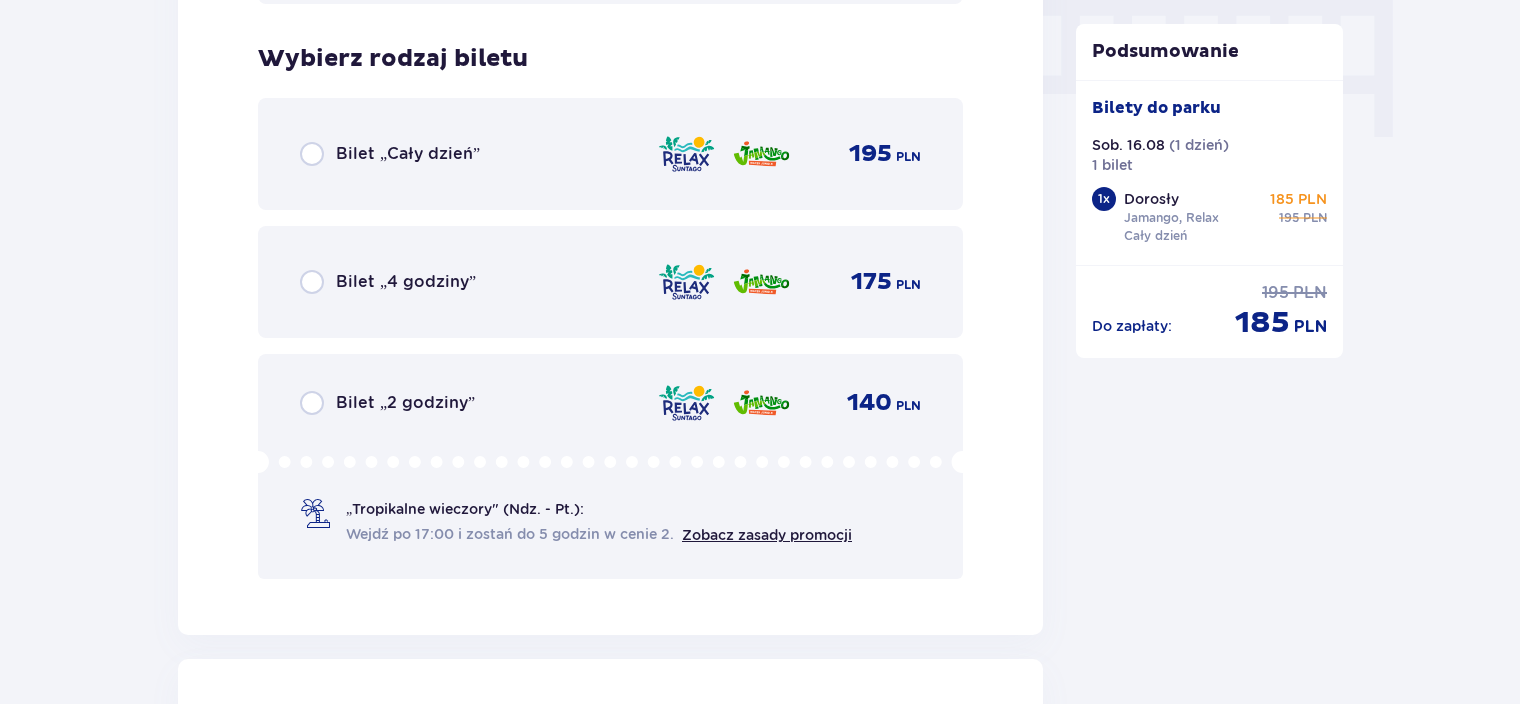 scroll, scrollTop: 2039, scrollLeft: 0, axis: vertical 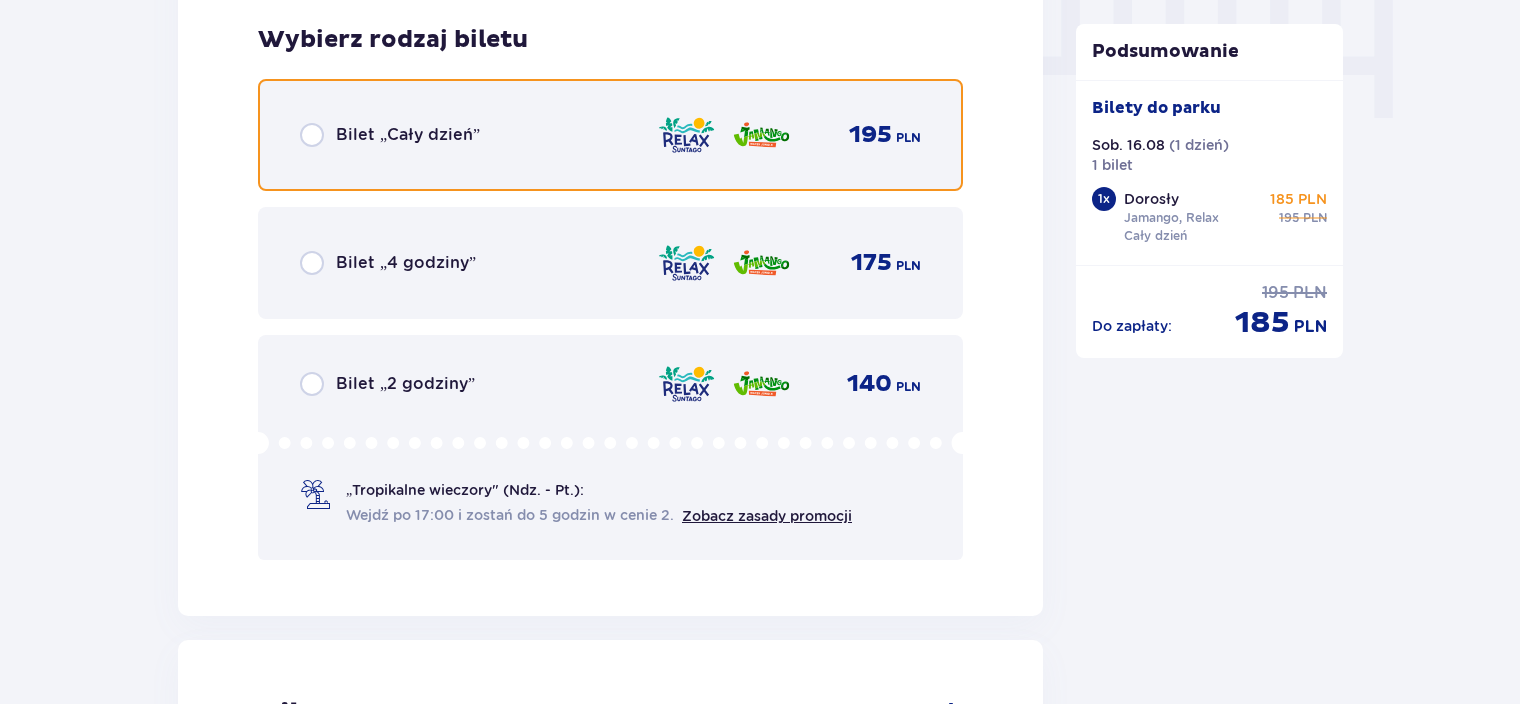 click at bounding box center (312, 135) 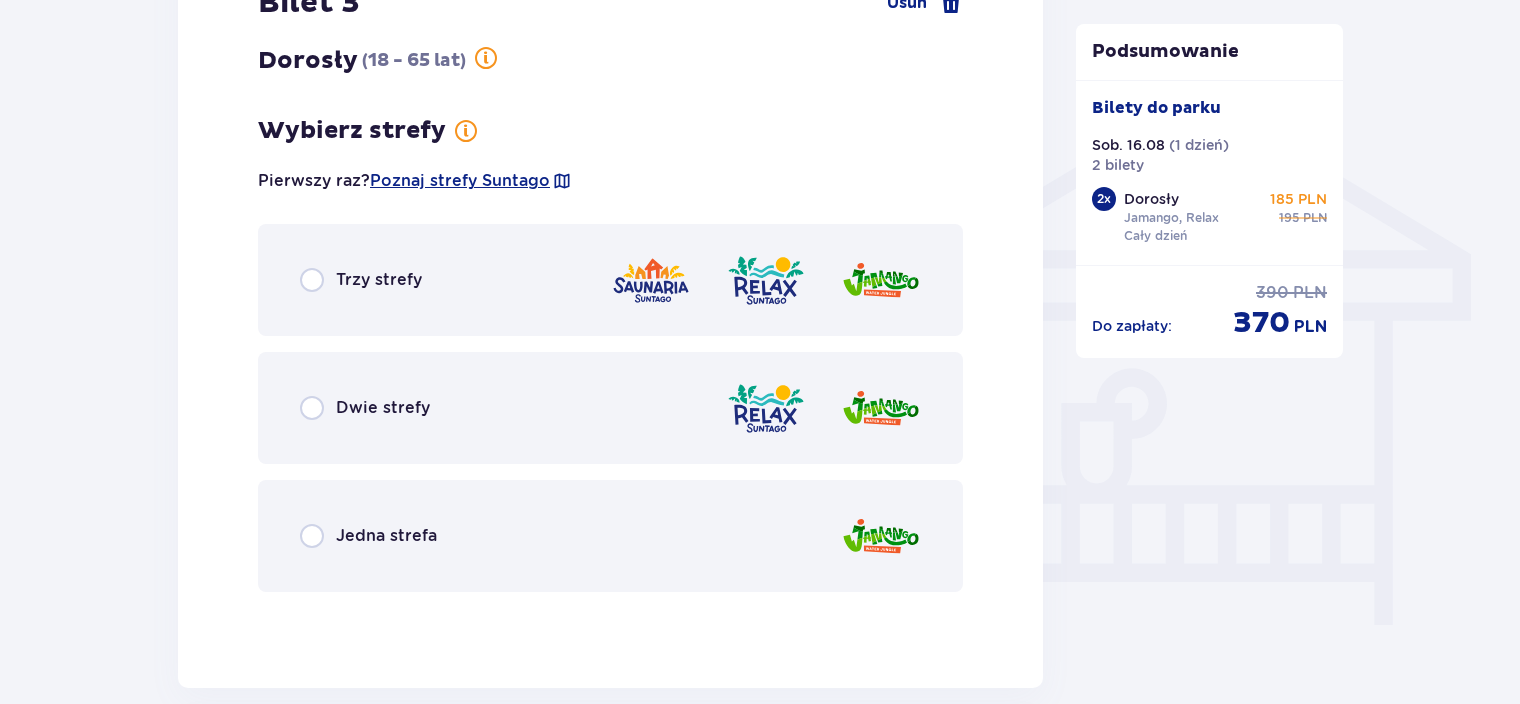scroll, scrollTop: 1535, scrollLeft: 0, axis: vertical 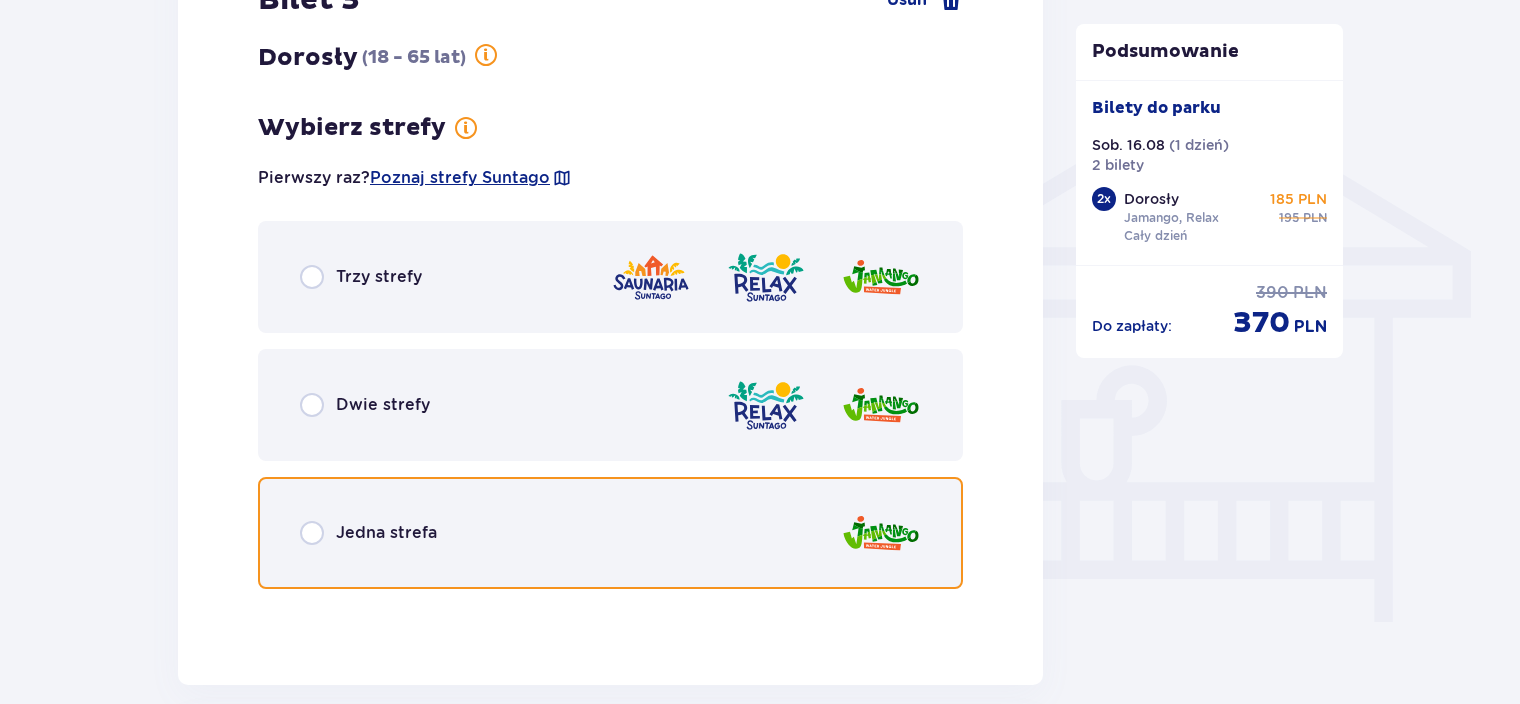 click at bounding box center [312, 533] 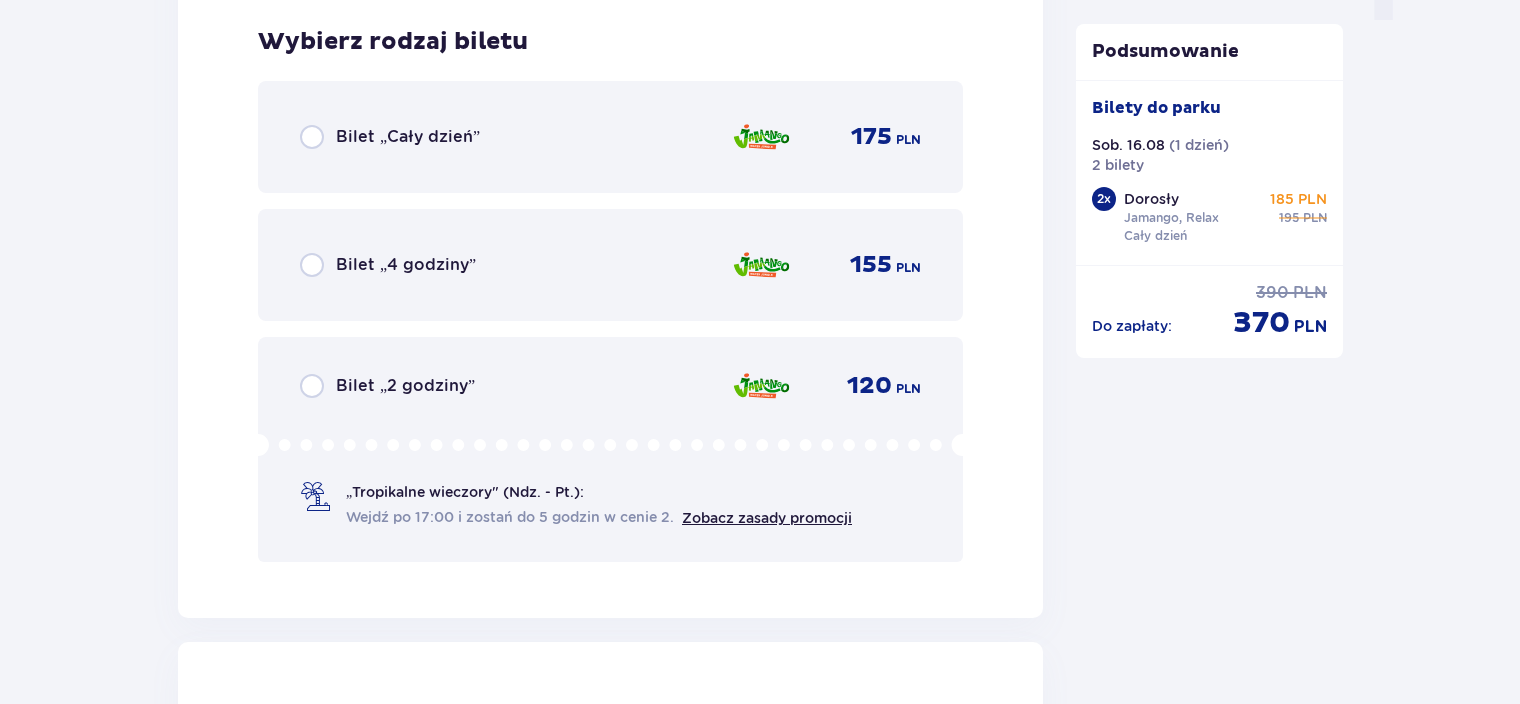 scroll, scrollTop: 2138, scrollLeft: 0, axis: vertical 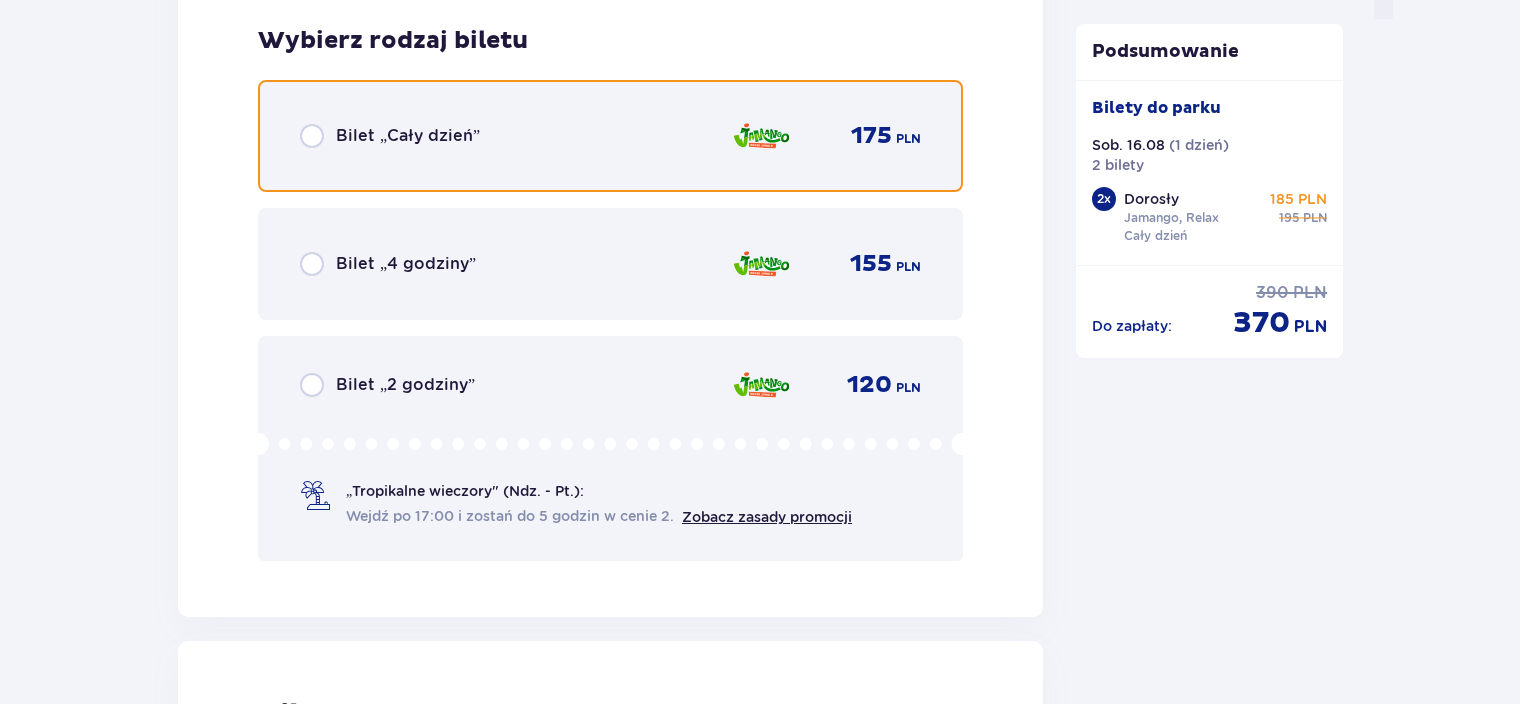 click at bounding box center (312, 136) 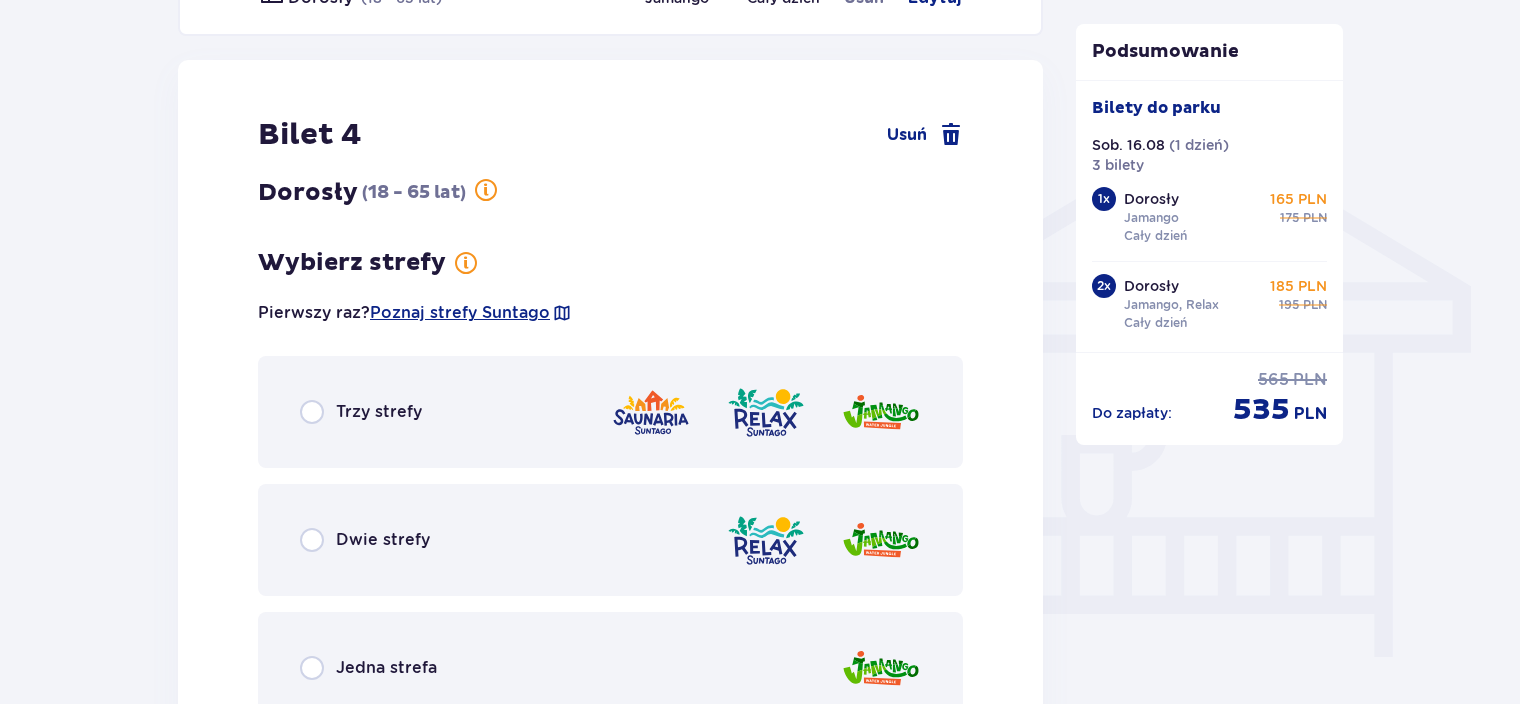 scroll, scrollTop: 1634, scrollLeft: 0, axis: vertical 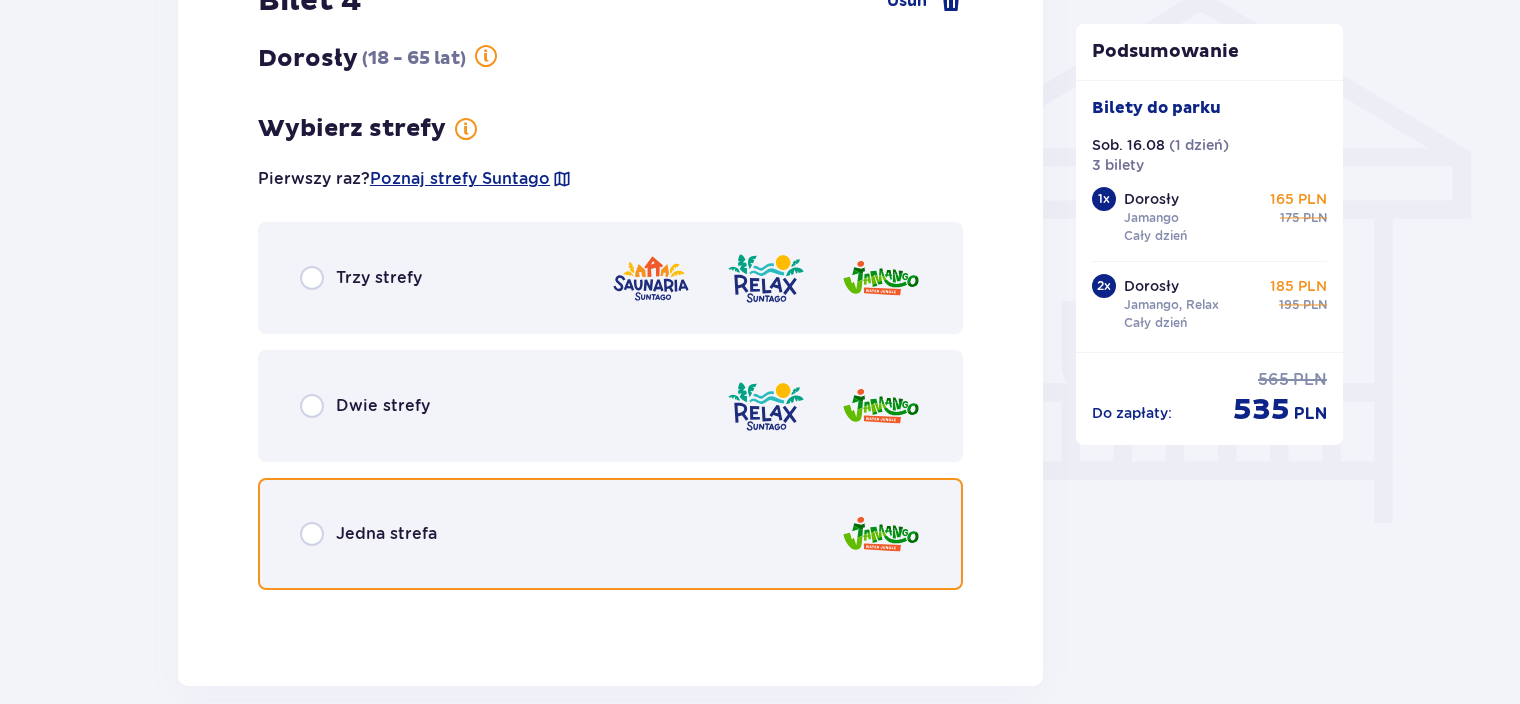 click at bounding box center (312, 534) 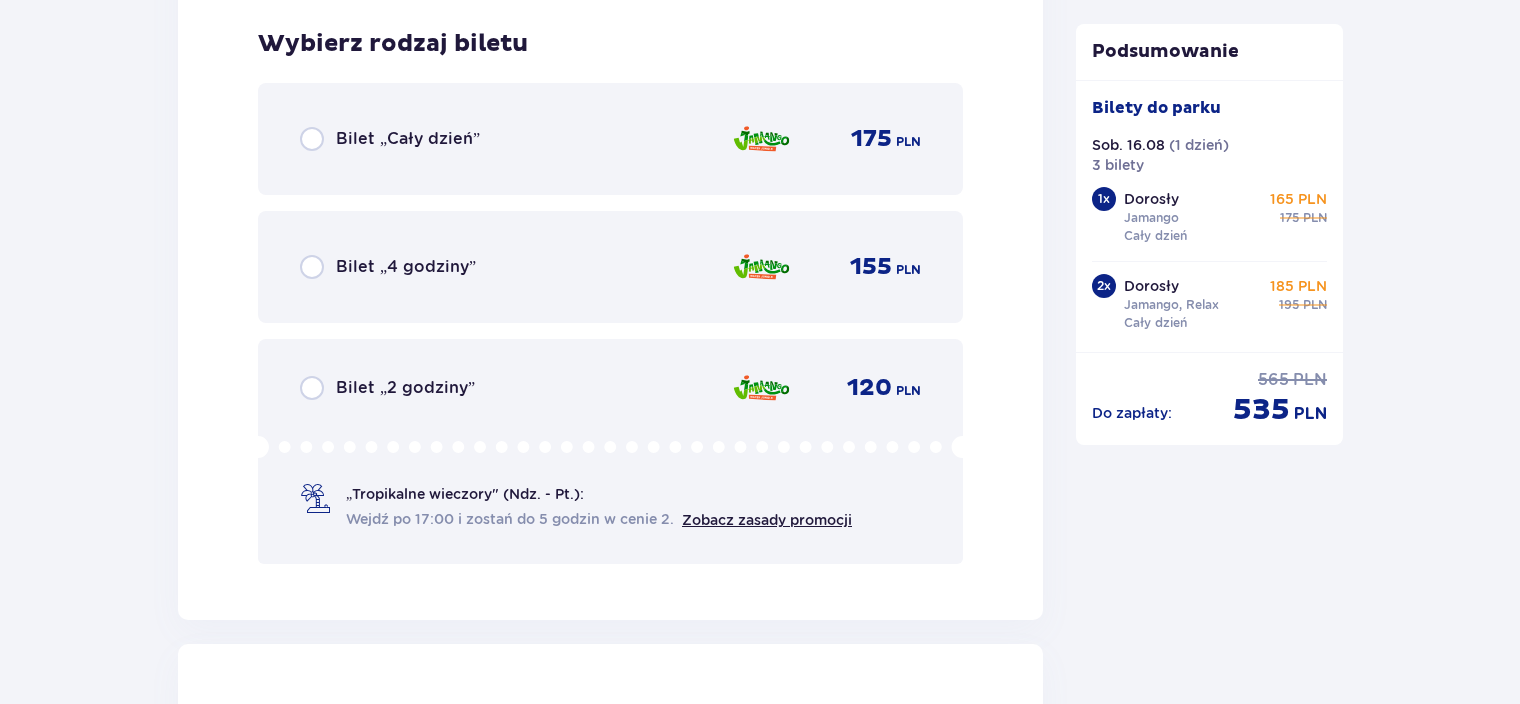 scroll, scrollTop: 2237, scrollLeft: 0, axis: vertical 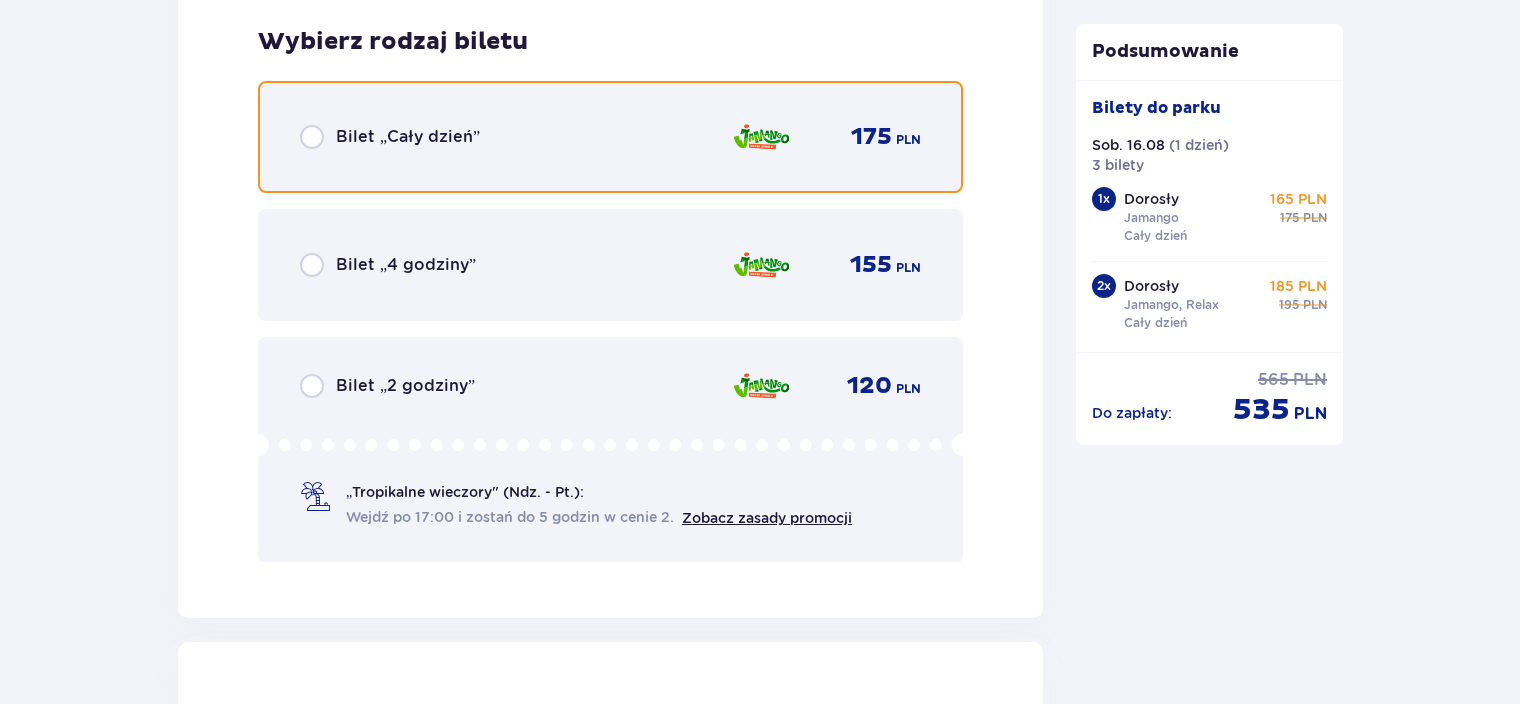 click at bounding box center (312, 137) 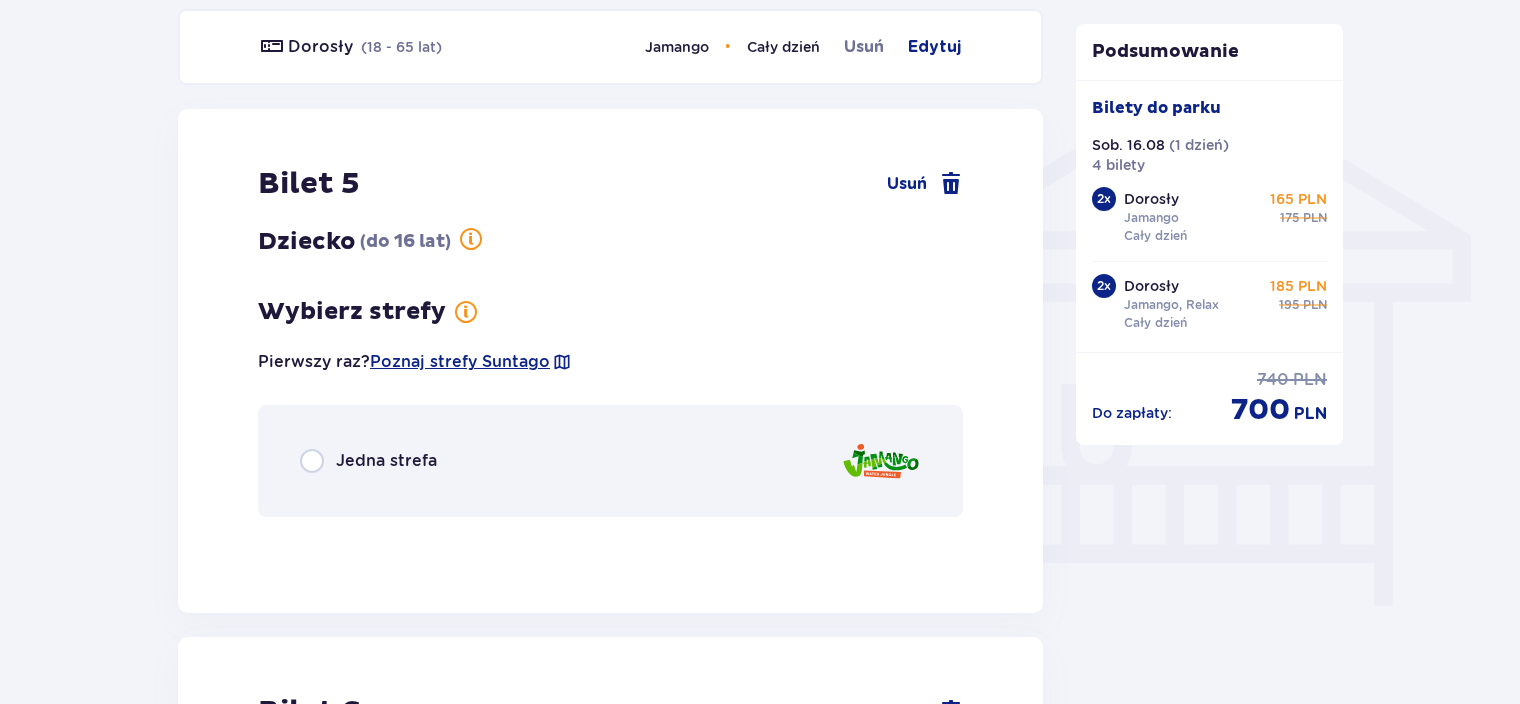scroll, scrollTop: 1533, scrollLeft: 0, axis: vertical 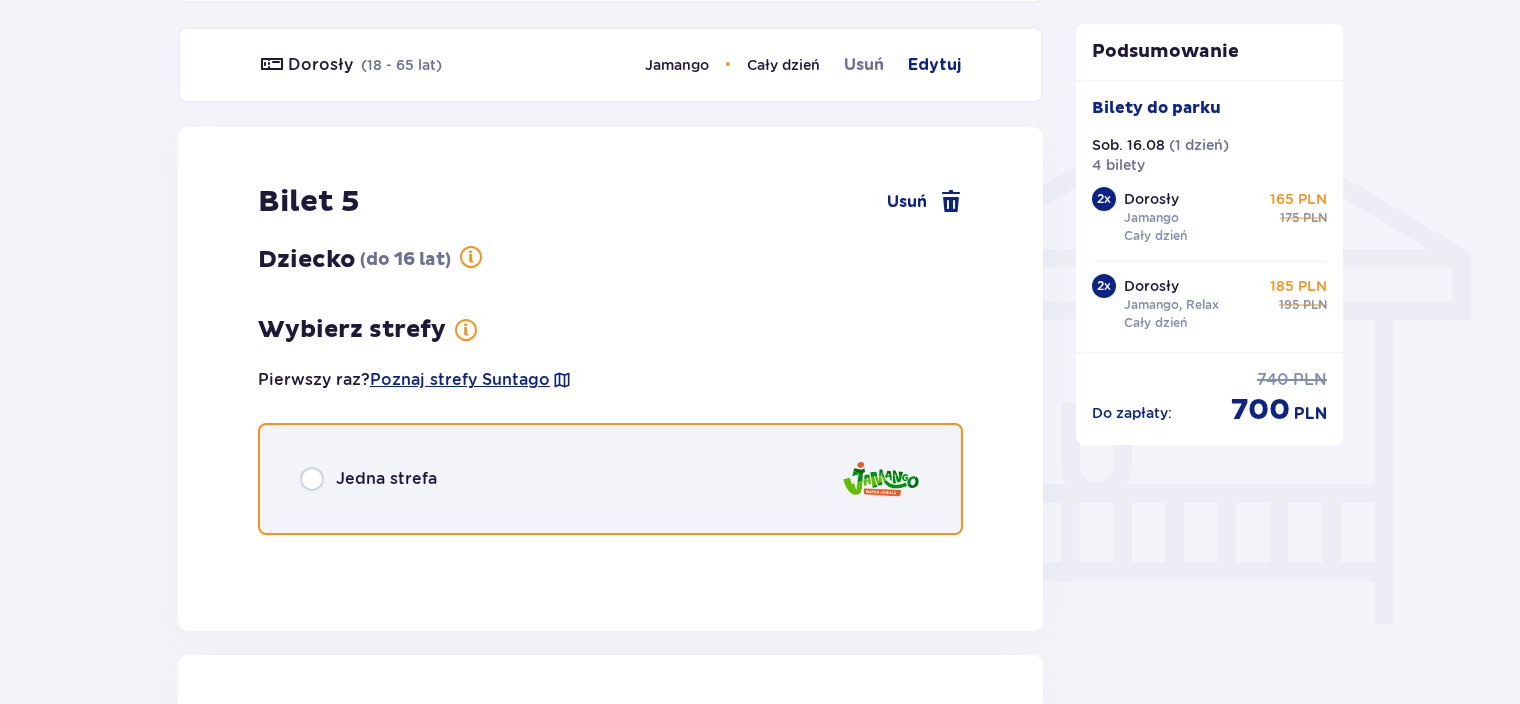 click at bounding box center (312, 479) 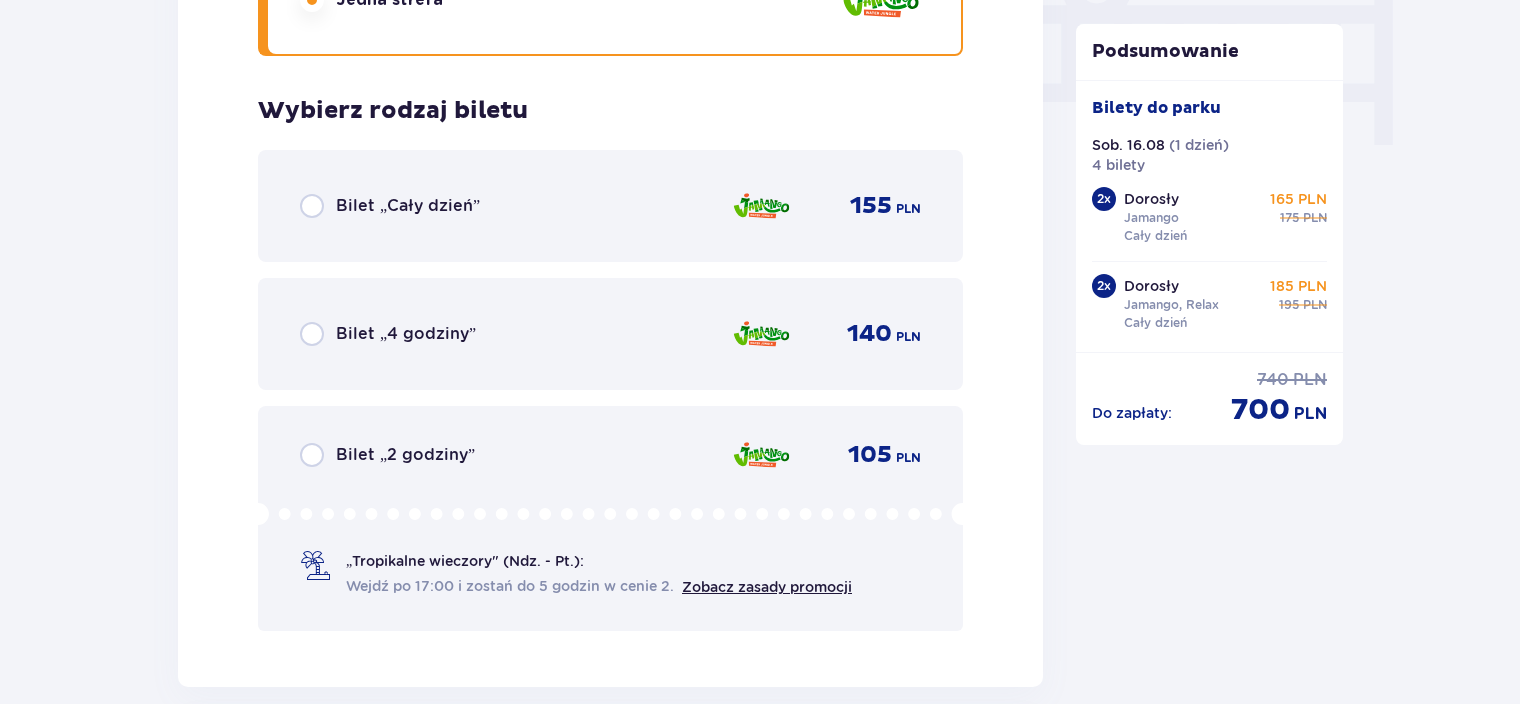 scroll, scrollTop: 2080, scrollLeft: 0, axis: vertical 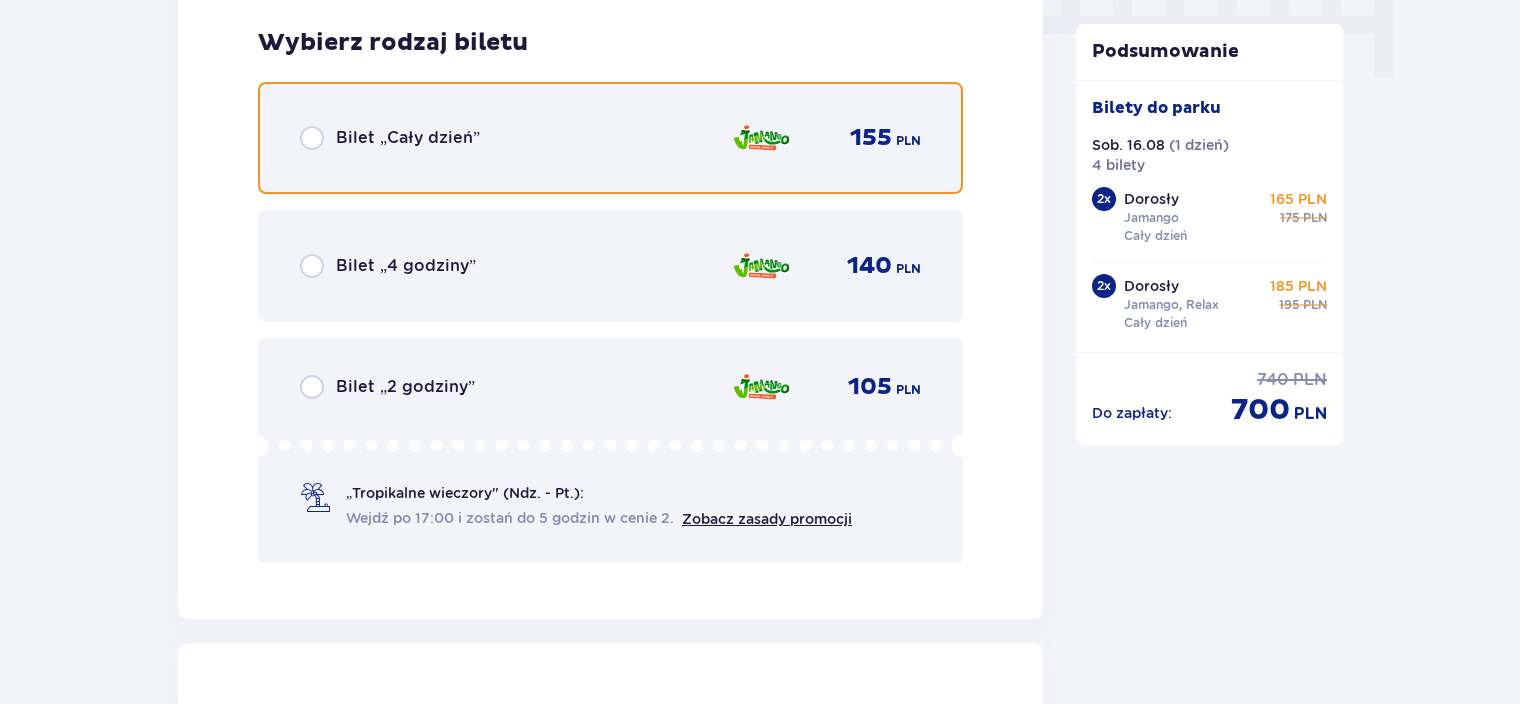 click at bounding box center (312, 138) 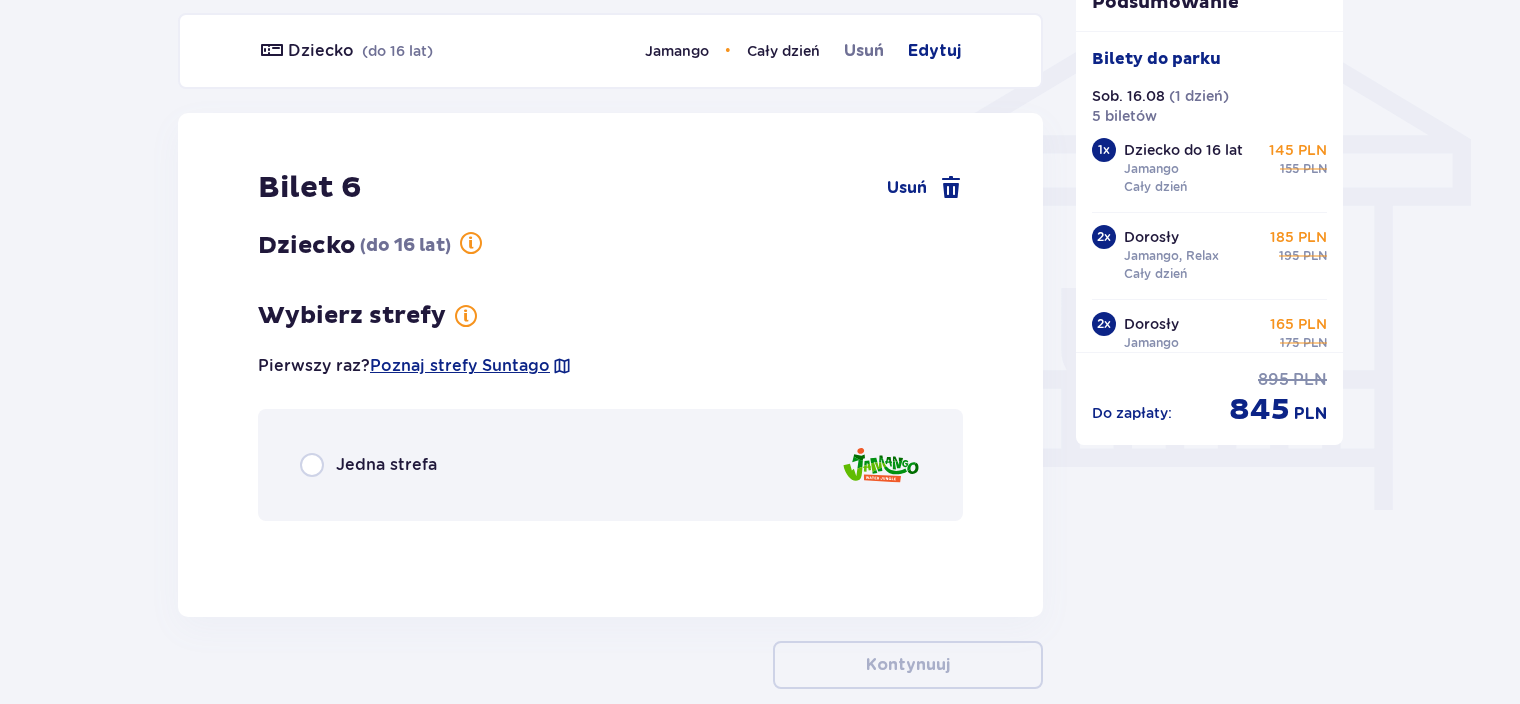 scroll, scrollTop: 1632, scrollLeft: 0, axis: vertical 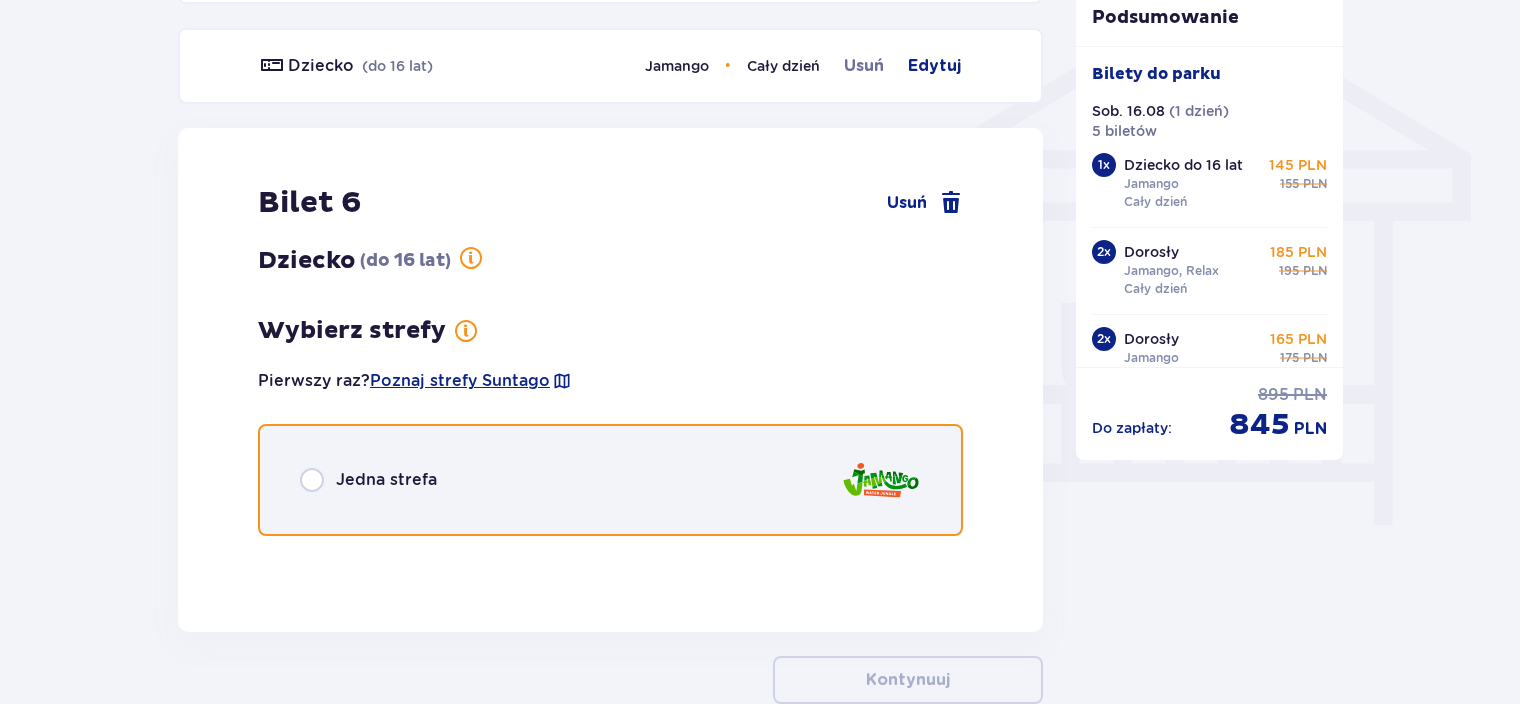 click at bounding box center [312, 480] 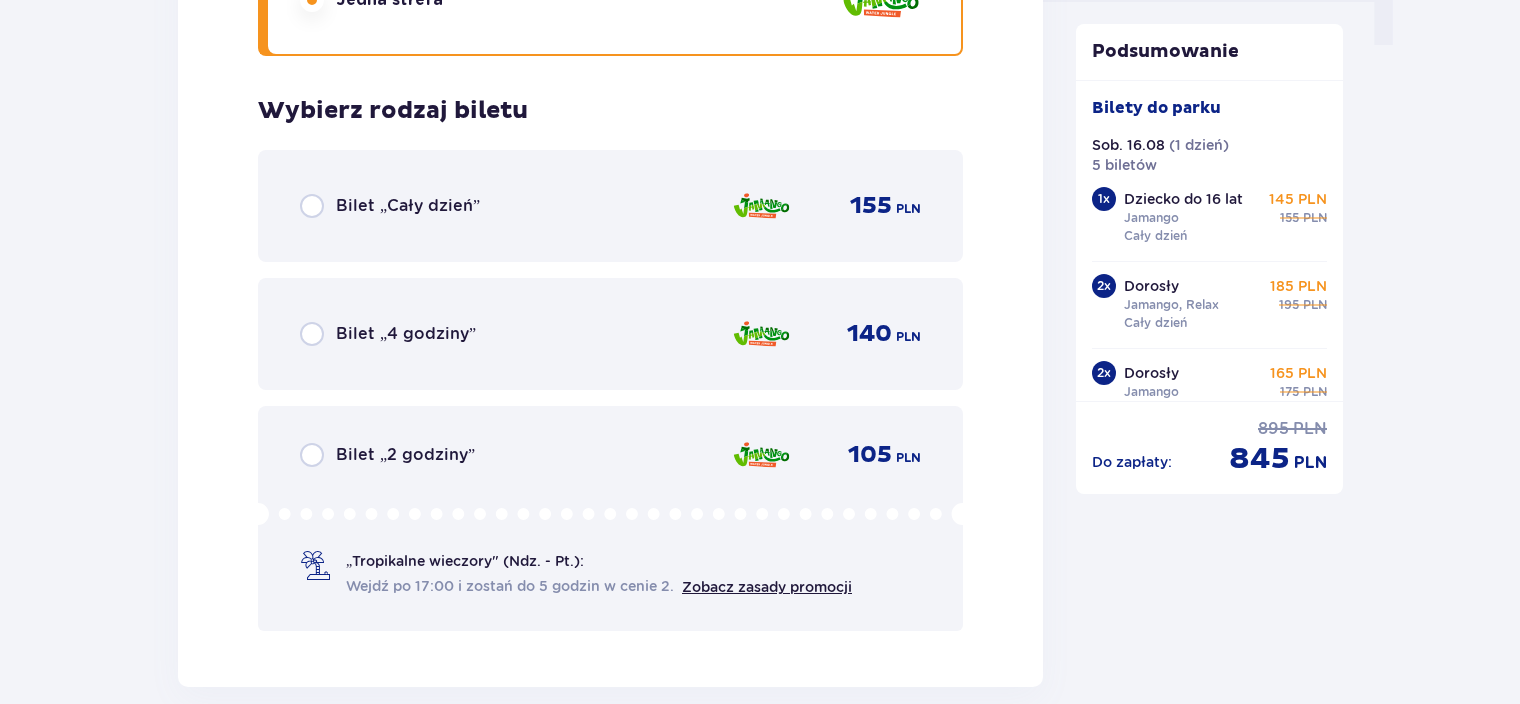 scroll, scrollTop: 2180, scrollLeft: 0, axis: vertical 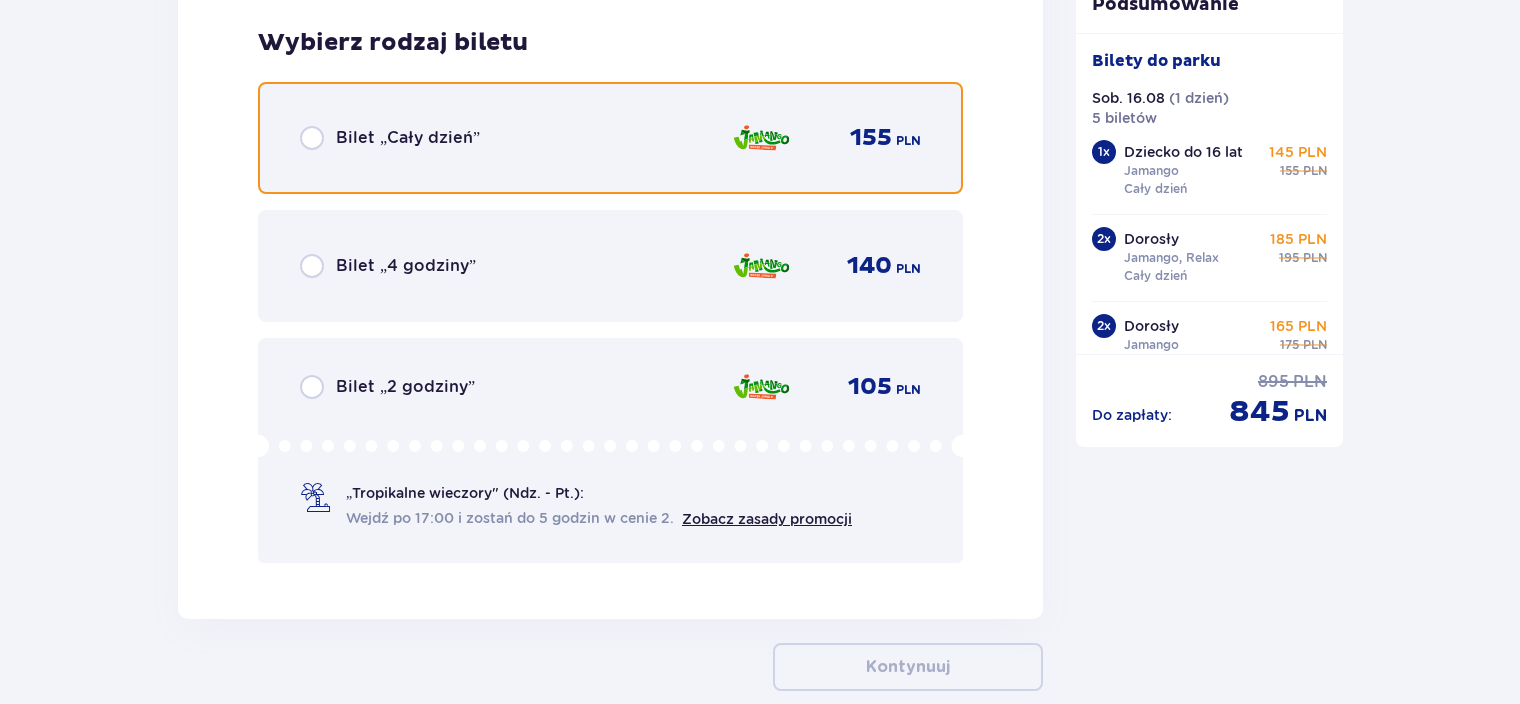 click at bounding box center (312, 138) 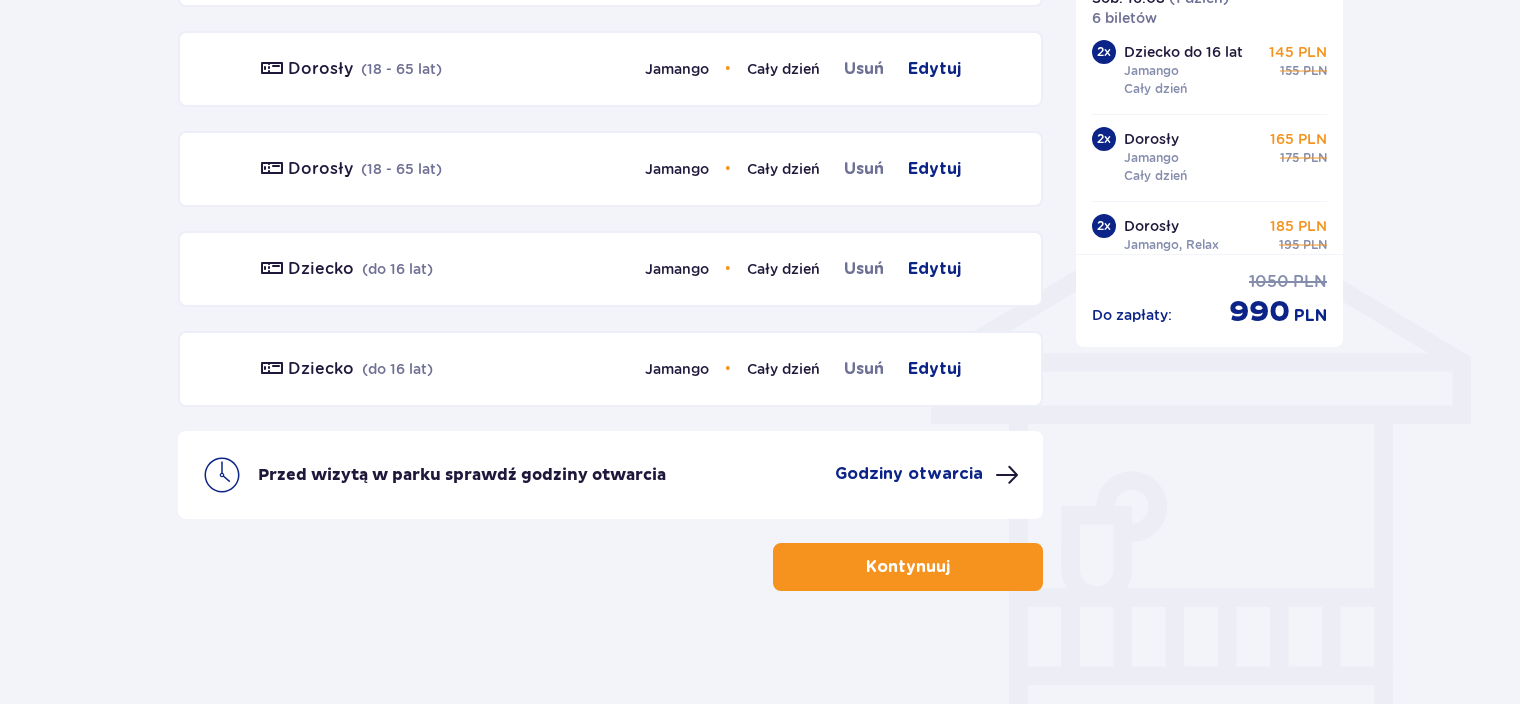 scroll, scrollTop: 1431, scrollLeft: 0, axis: vertical 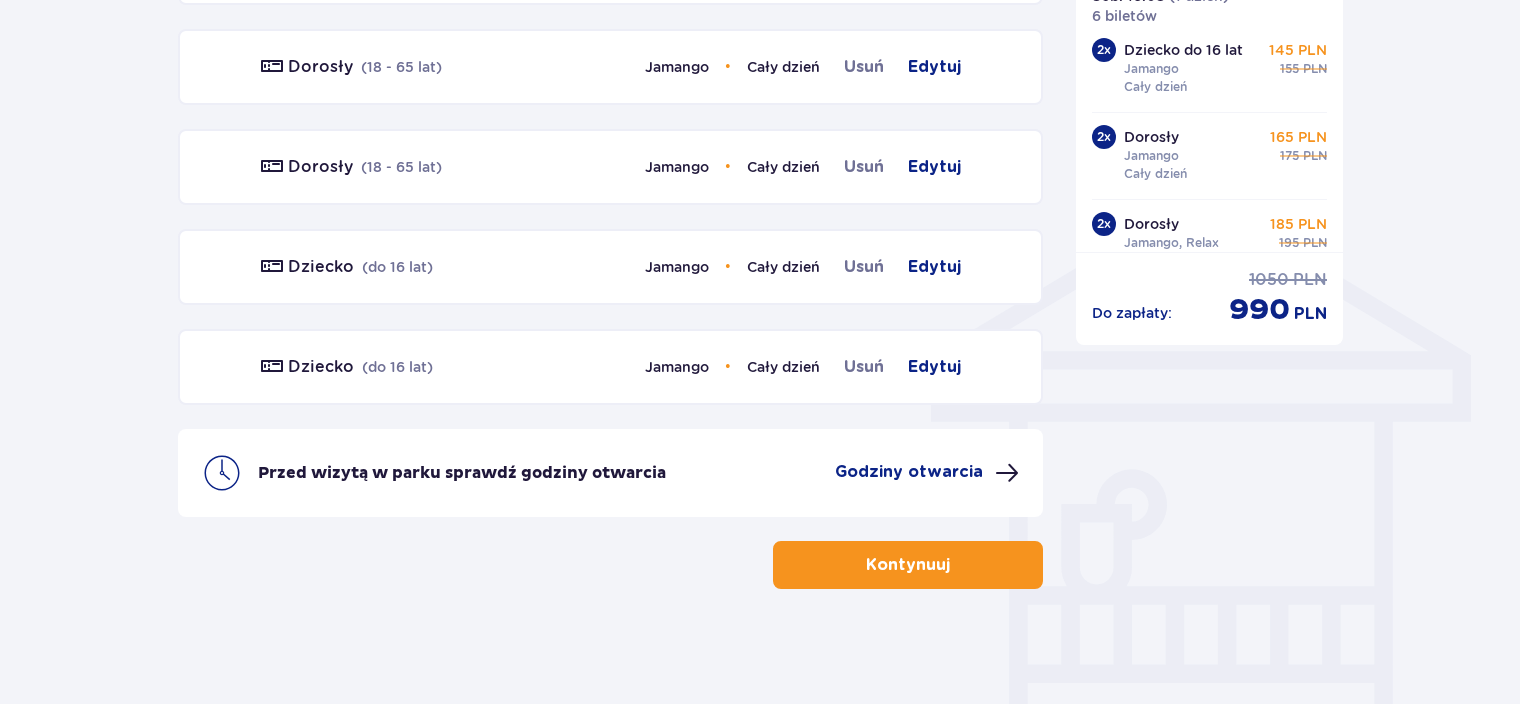 click on "Kontynuuj" at bounding box center [908, 565] 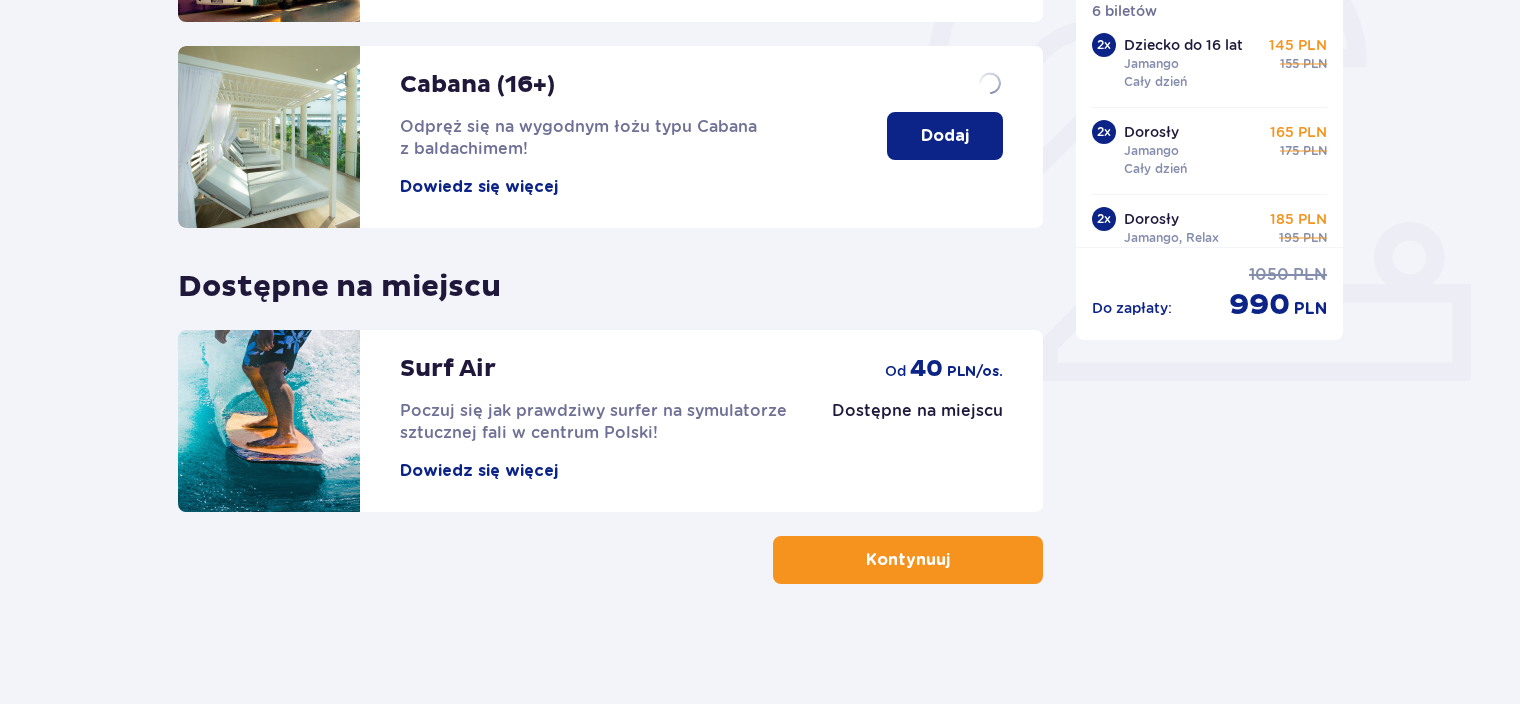scroll, scrollTop: 0, scrollLeft: 0, axis: both 